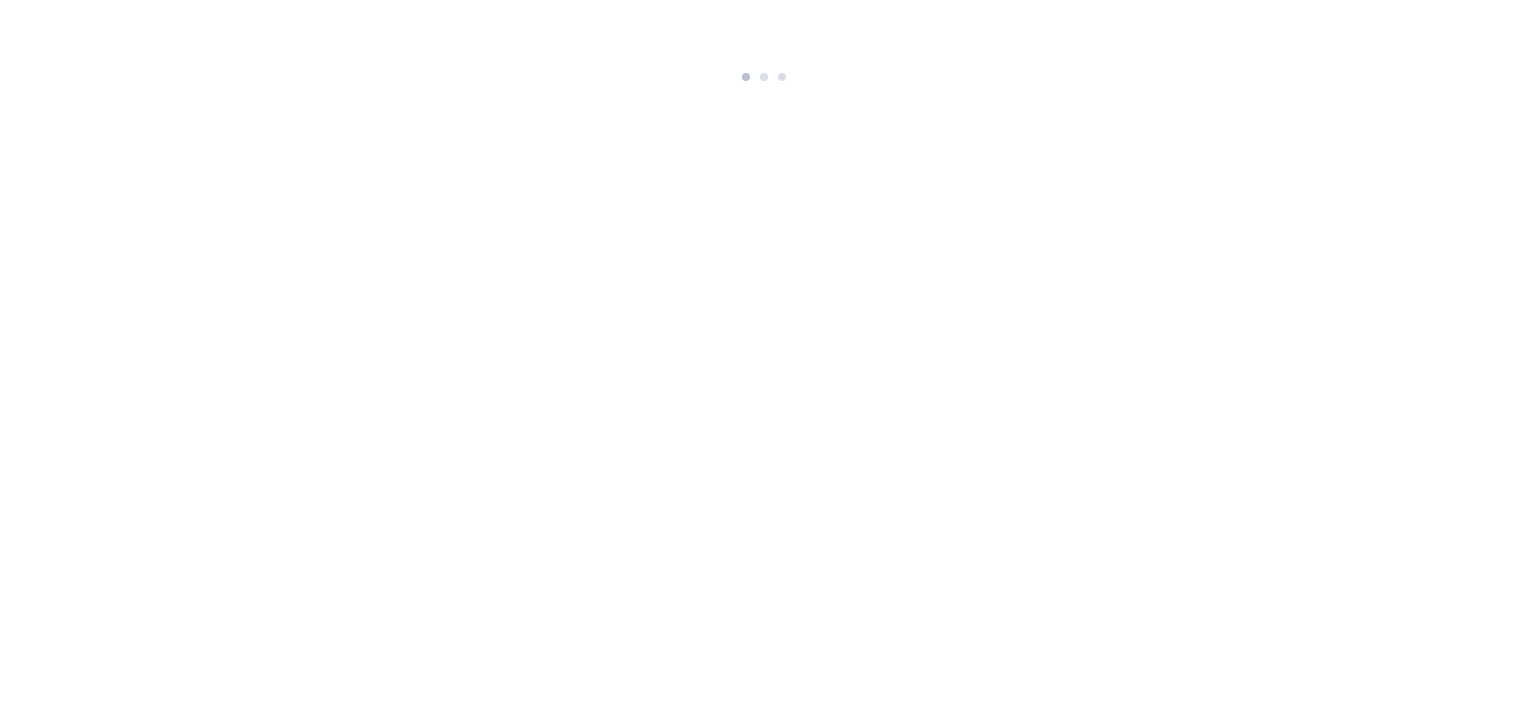 scroll, scrollTop: 0, scrollLeft: 0, axis: both 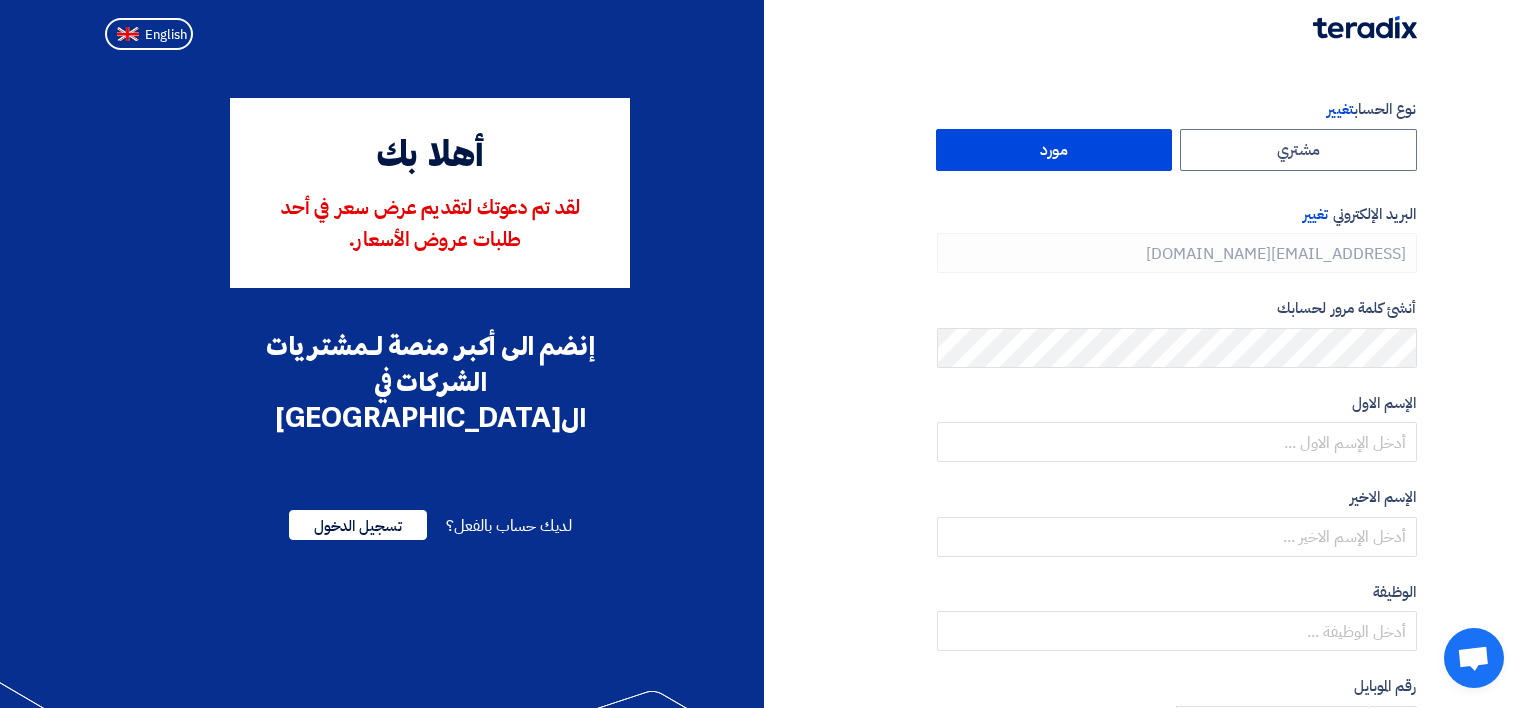 type on "+966 581444606" 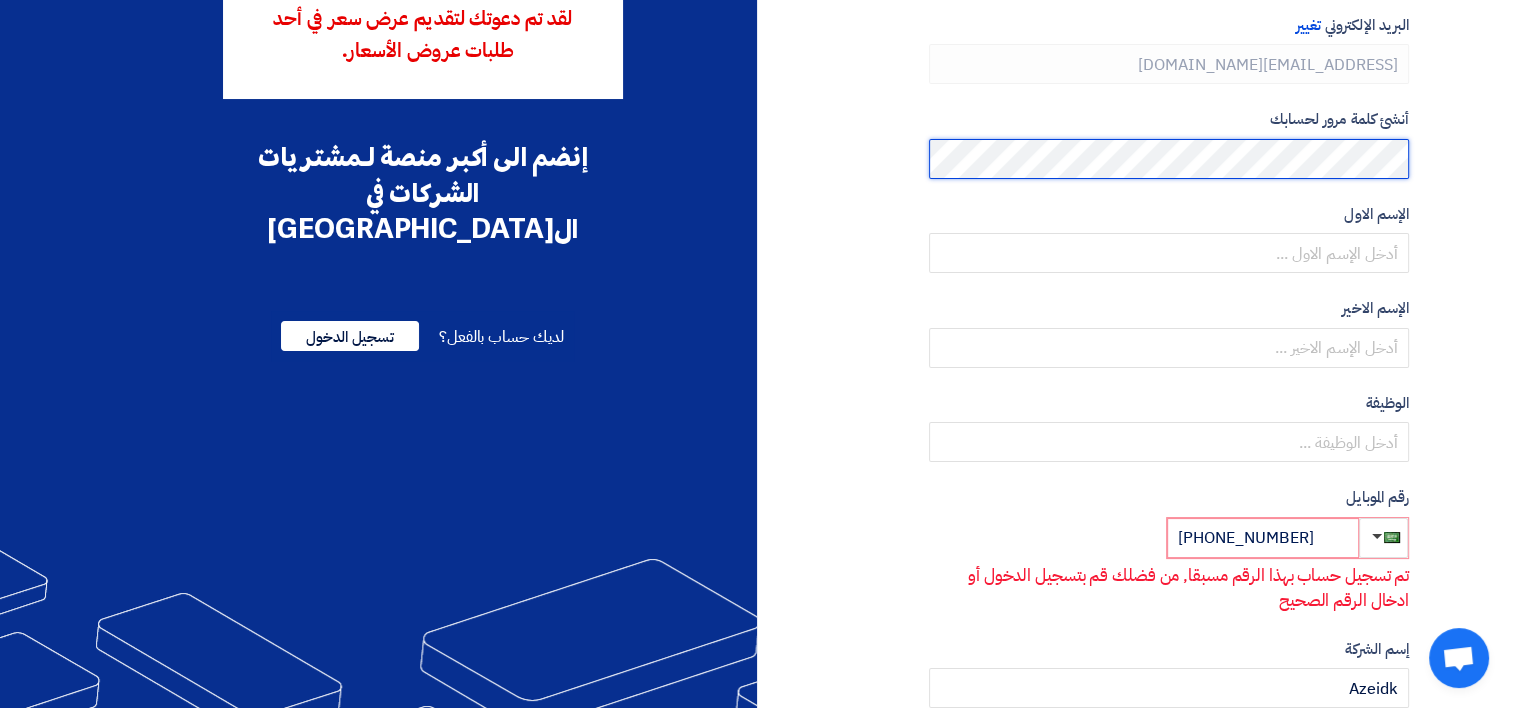 scroll, scrollTop: 200, scrollLeft: 0, axis: vertical 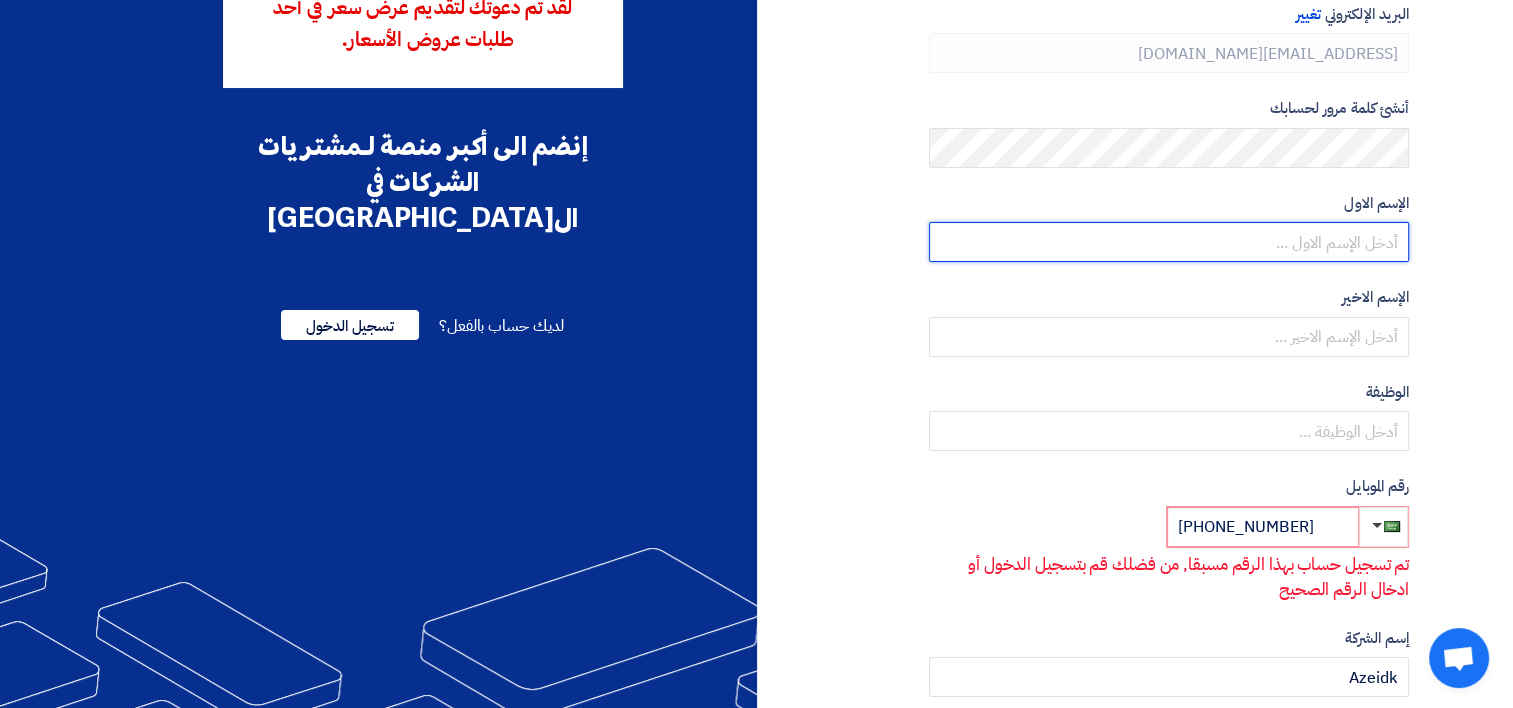 click at bounding box center (1169, 242) 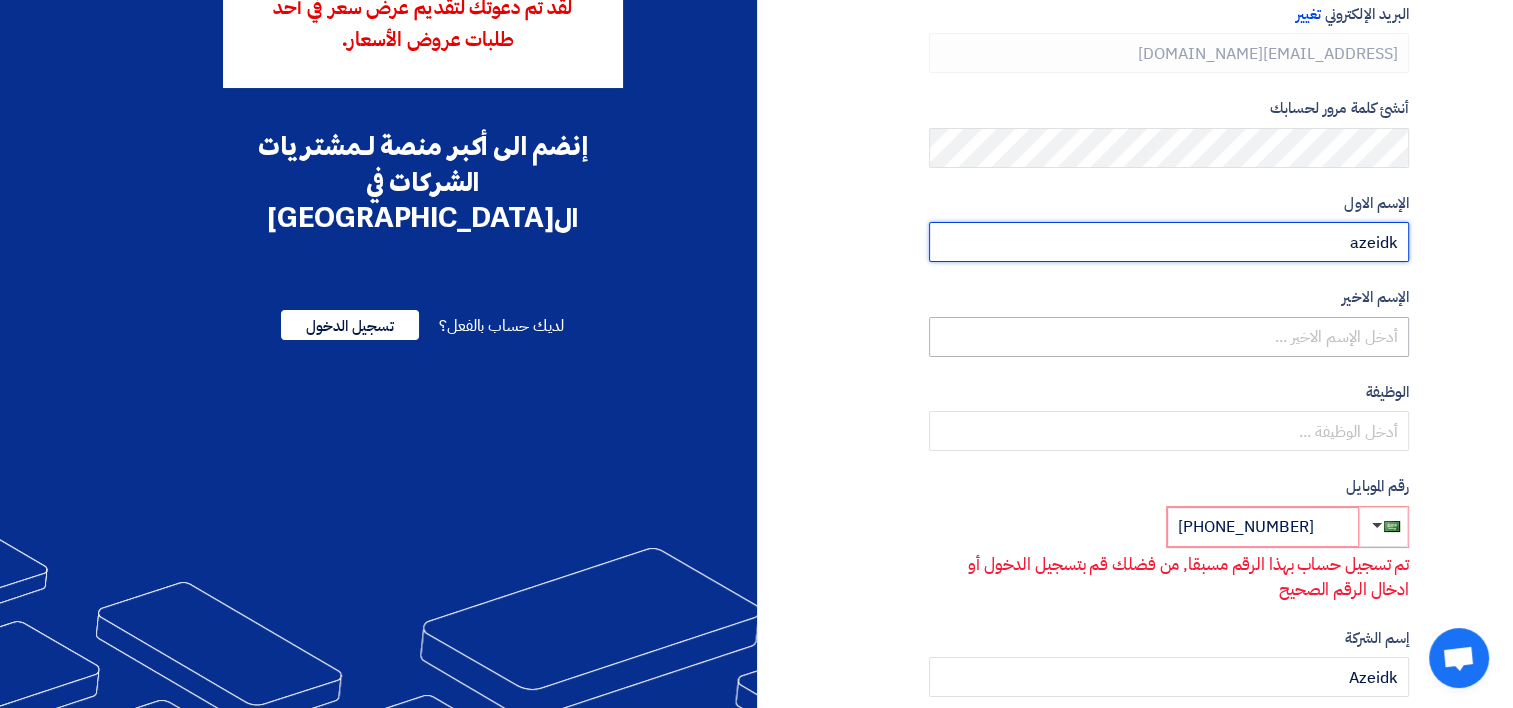 type on "azeidk" 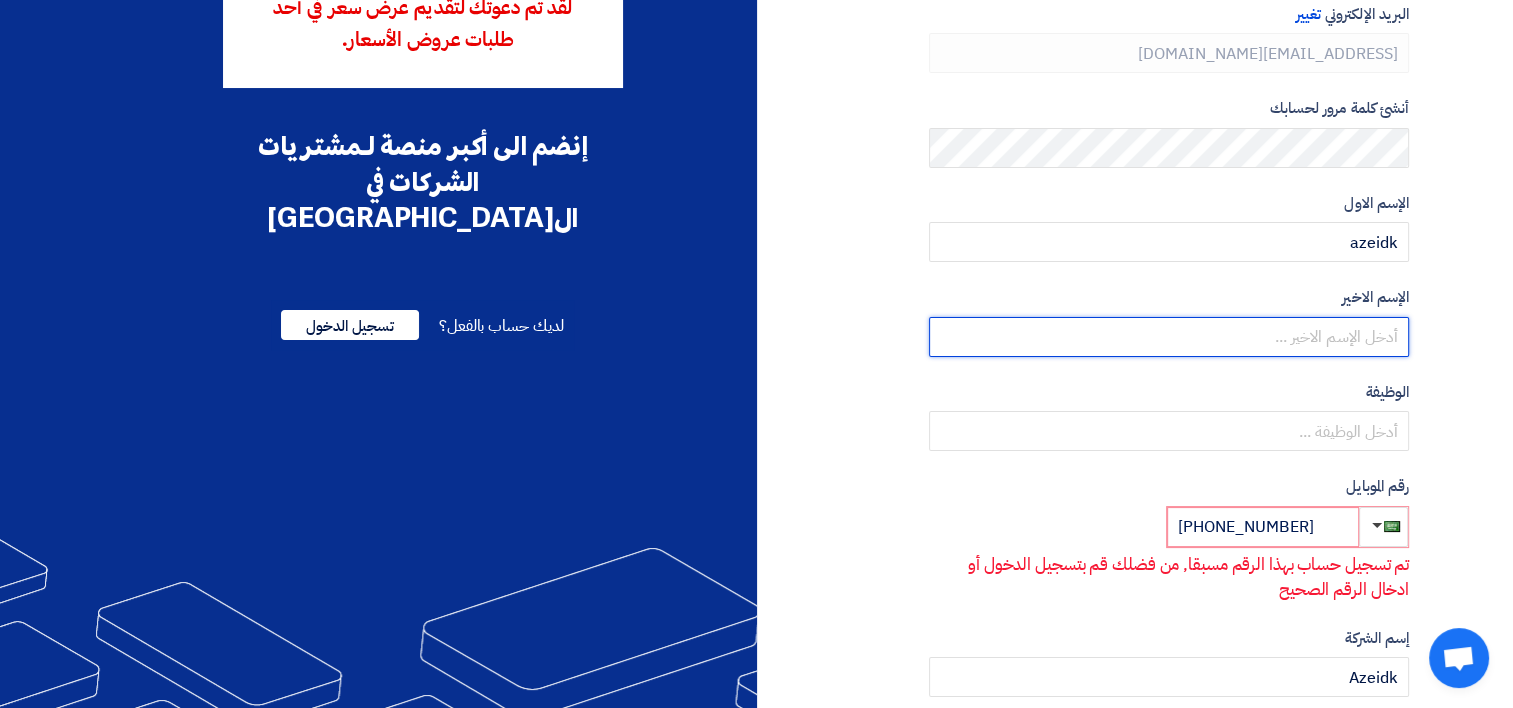 click at bounding box center [1169, 337] 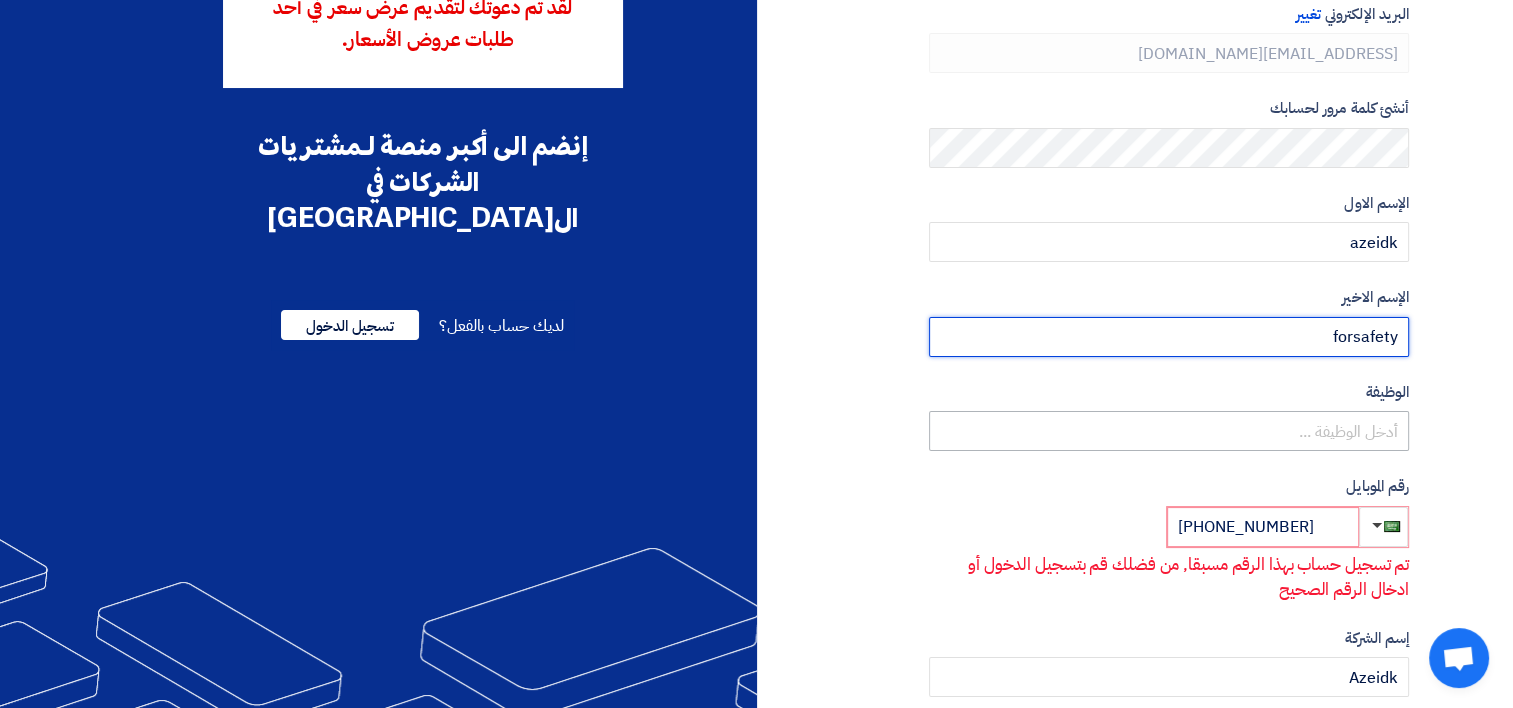 type on "forsafety" 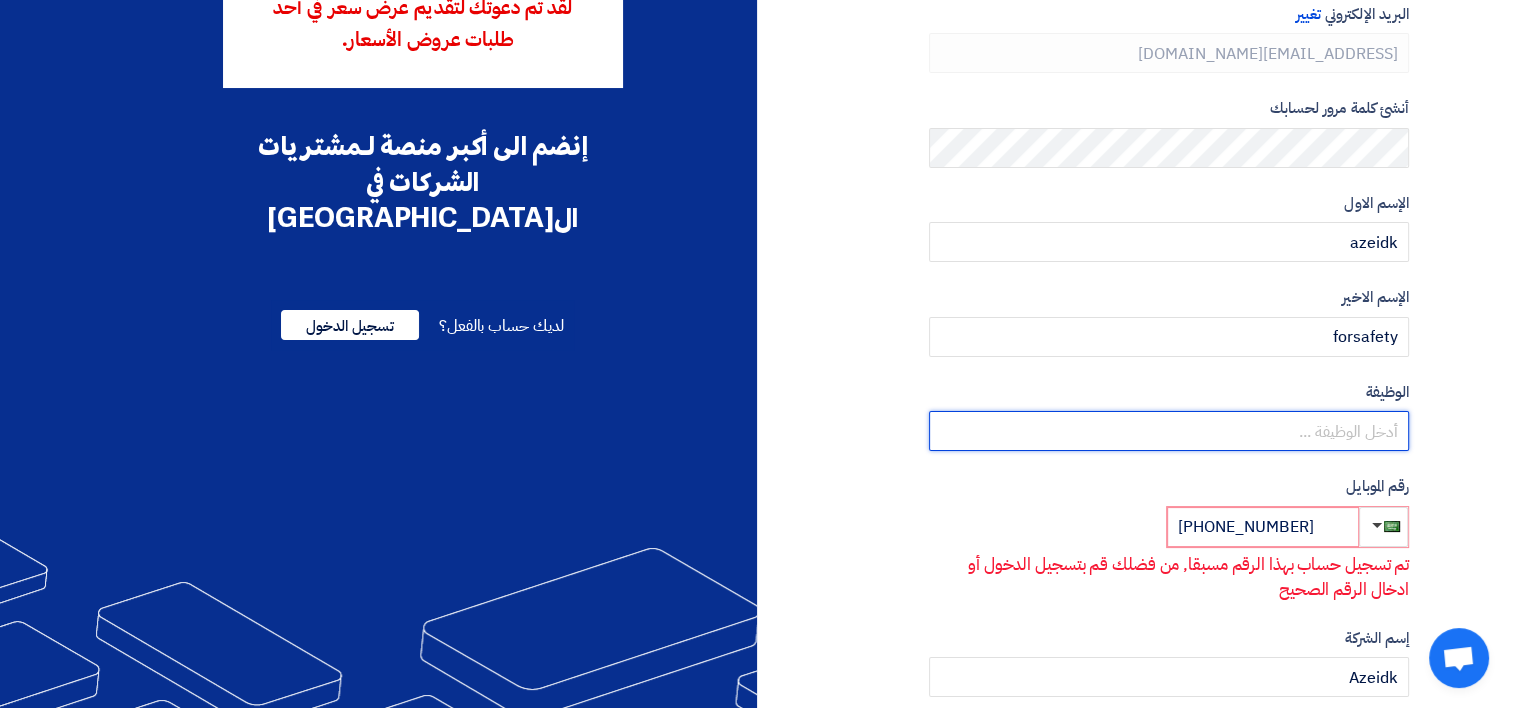 click at bounding box center (1169, 431) 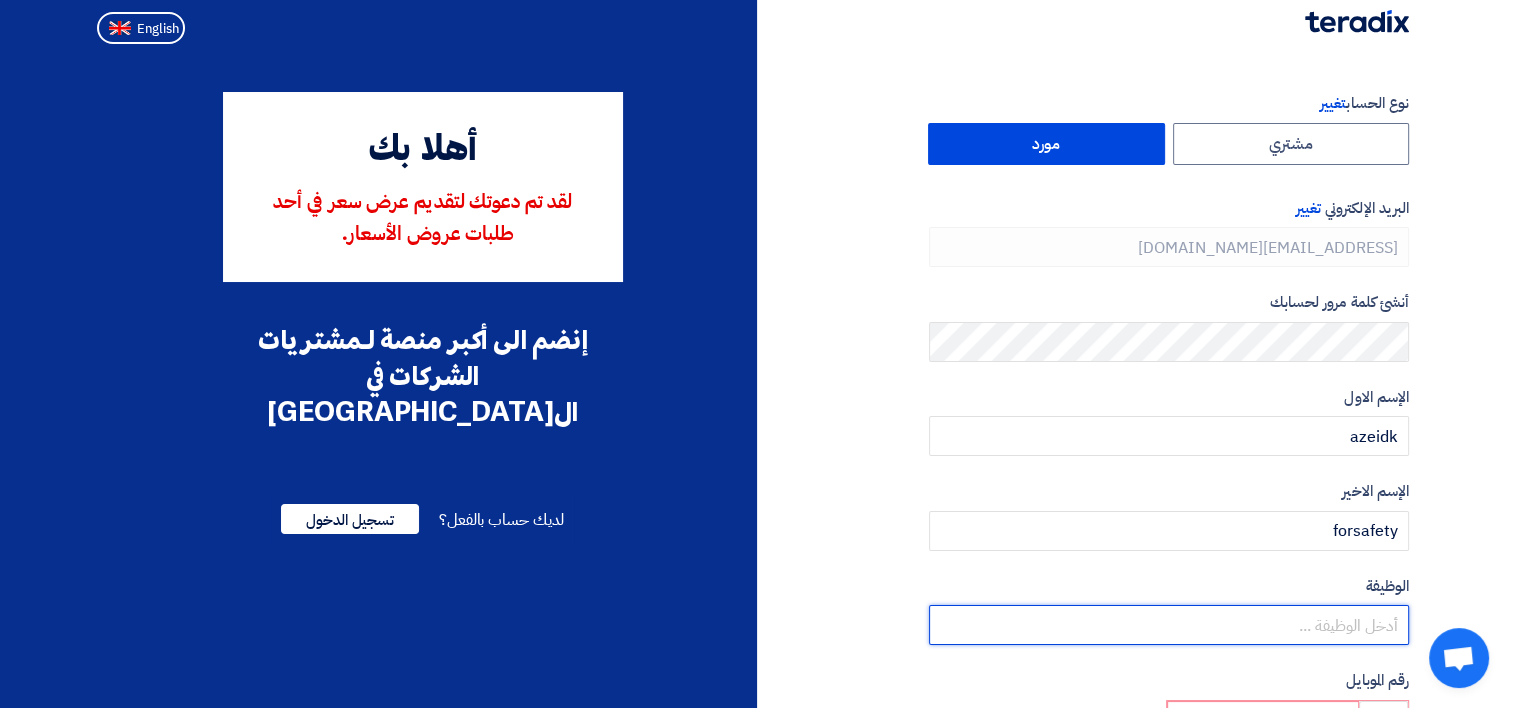 scroll, scrollTop: 0, scrollLeft: 0, axis: both 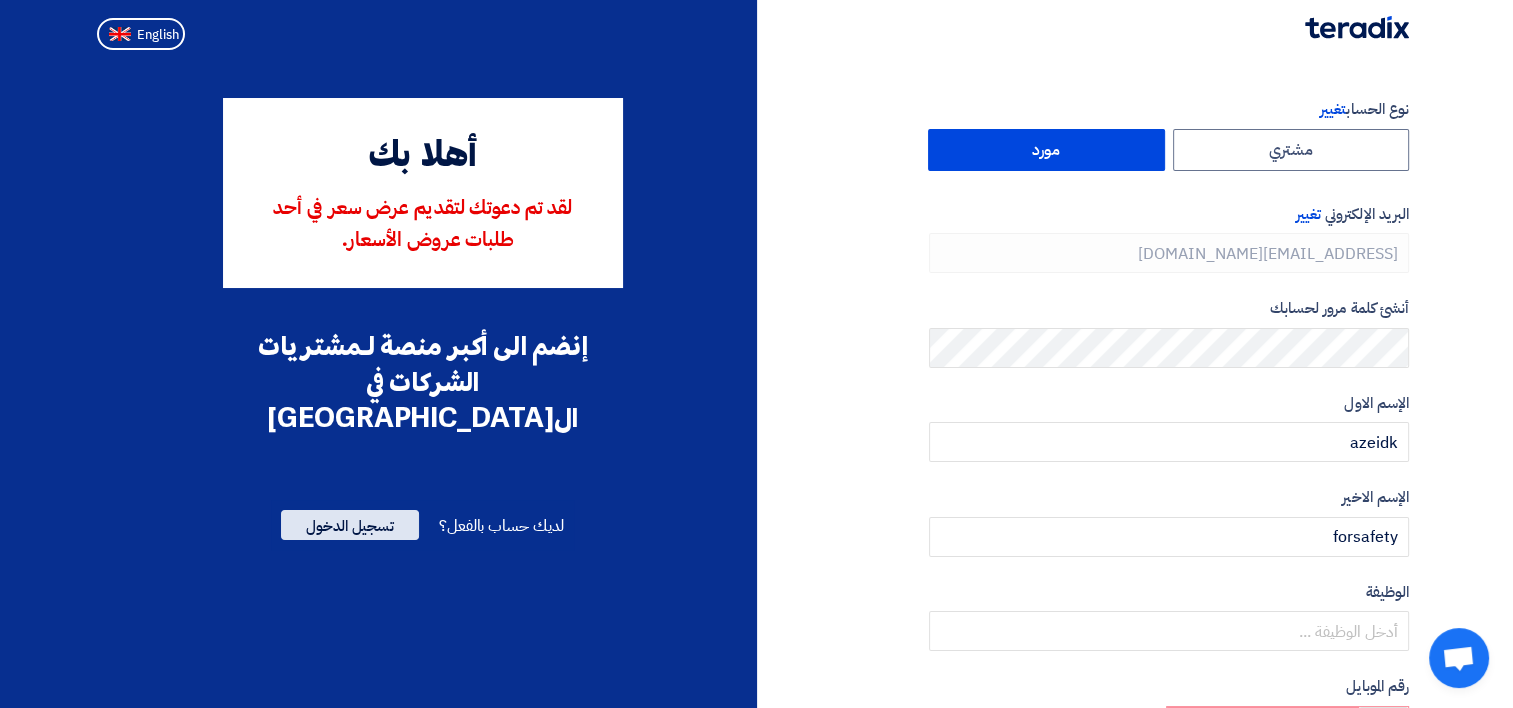 click on "تسجيل الدخول" 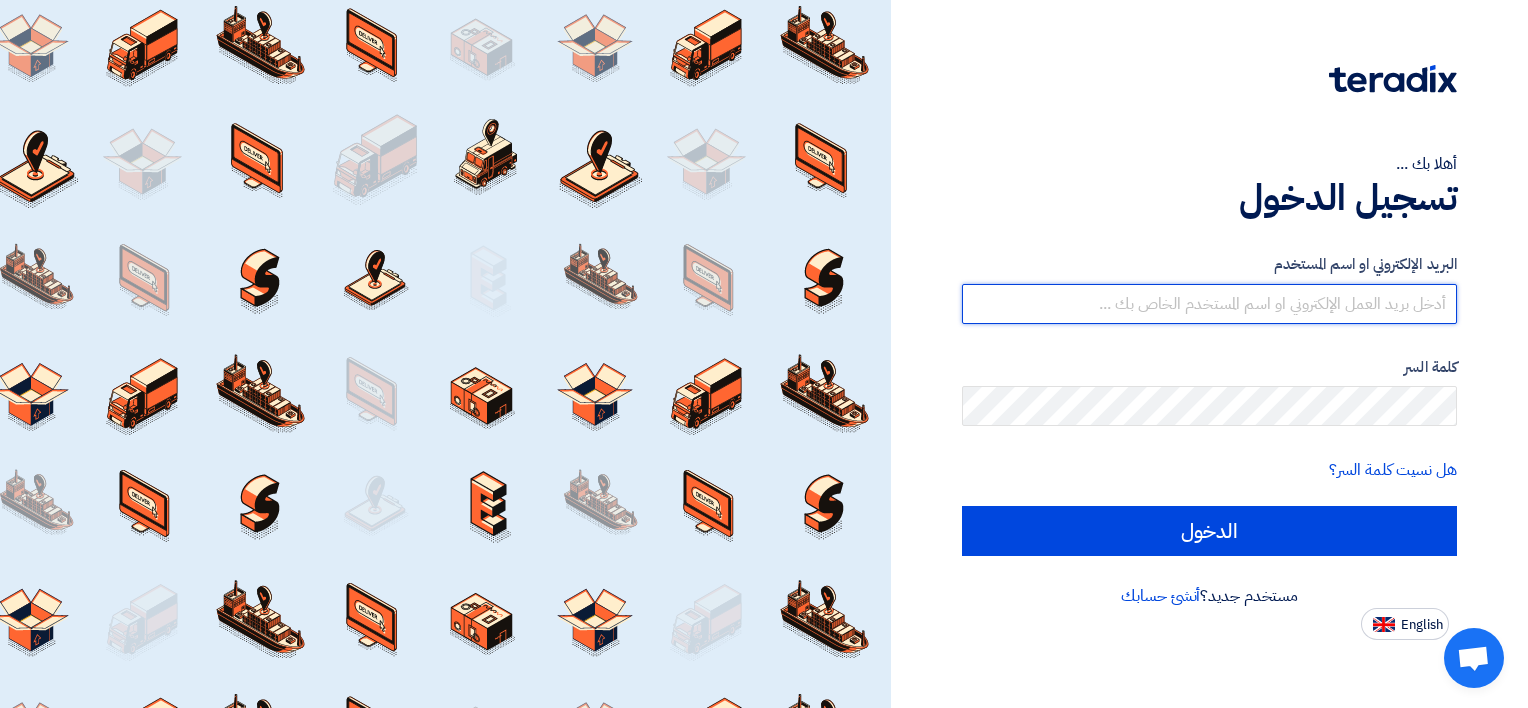 click at bounding box center (1209, 304) 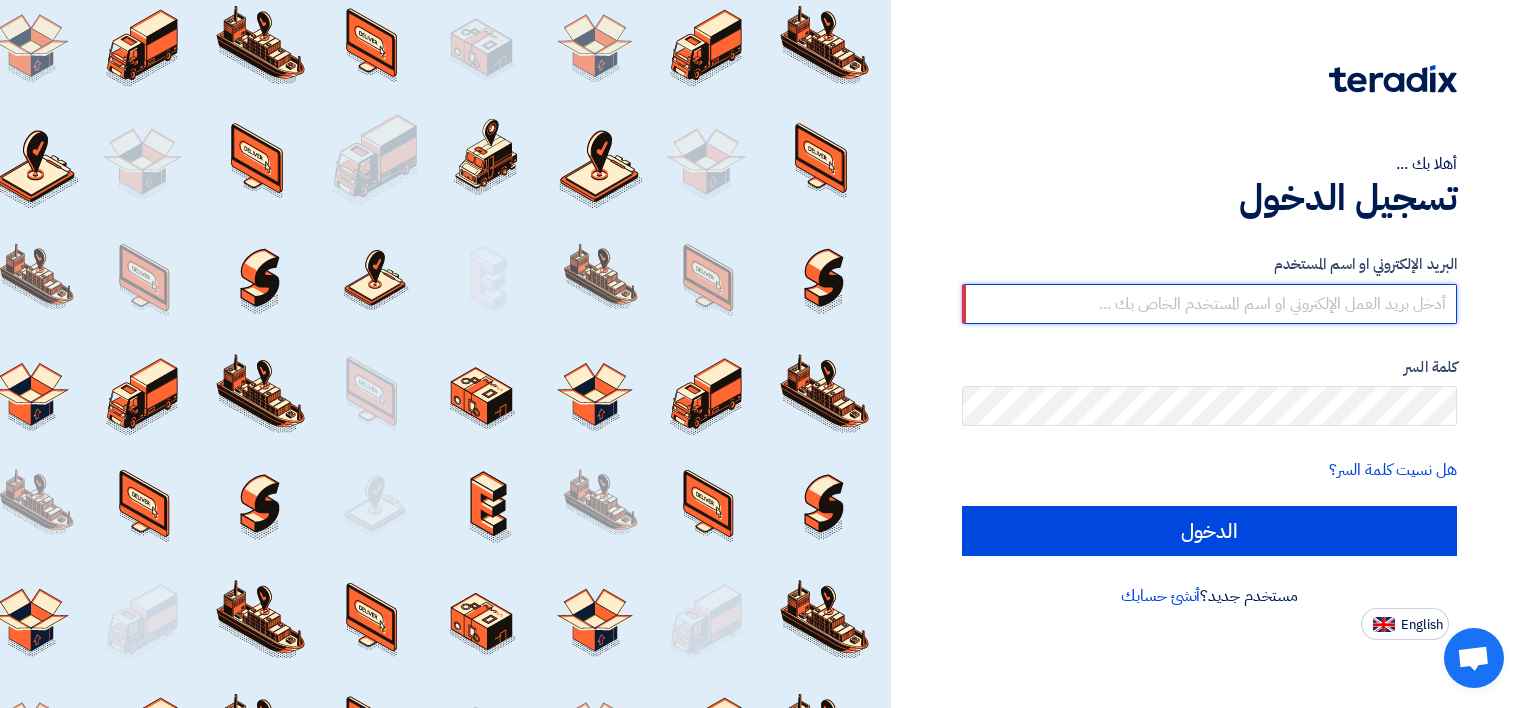 click at bounding box center (1209, 304) 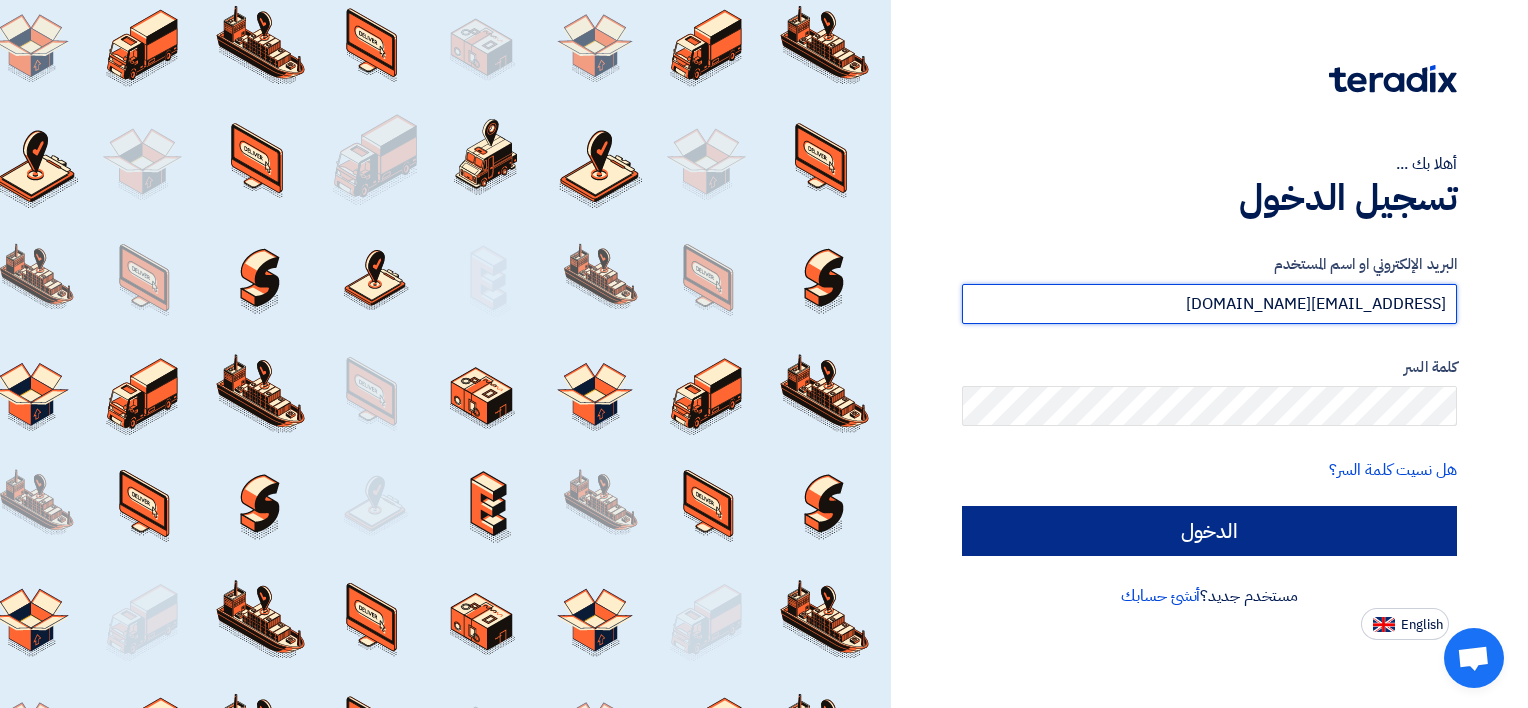 type on "[EMAIL_ADDRESS][DOMAIN_NAME]" 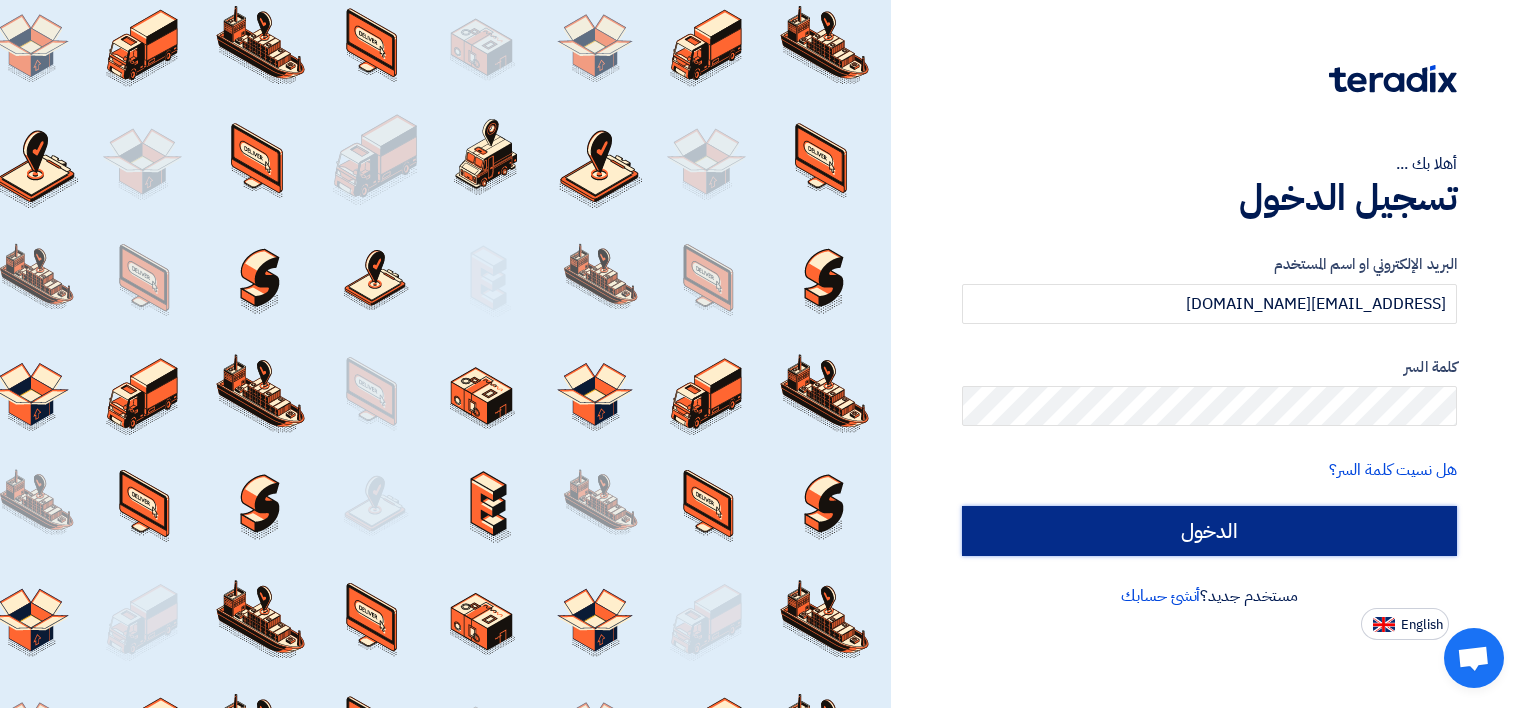 click on "الدخول" 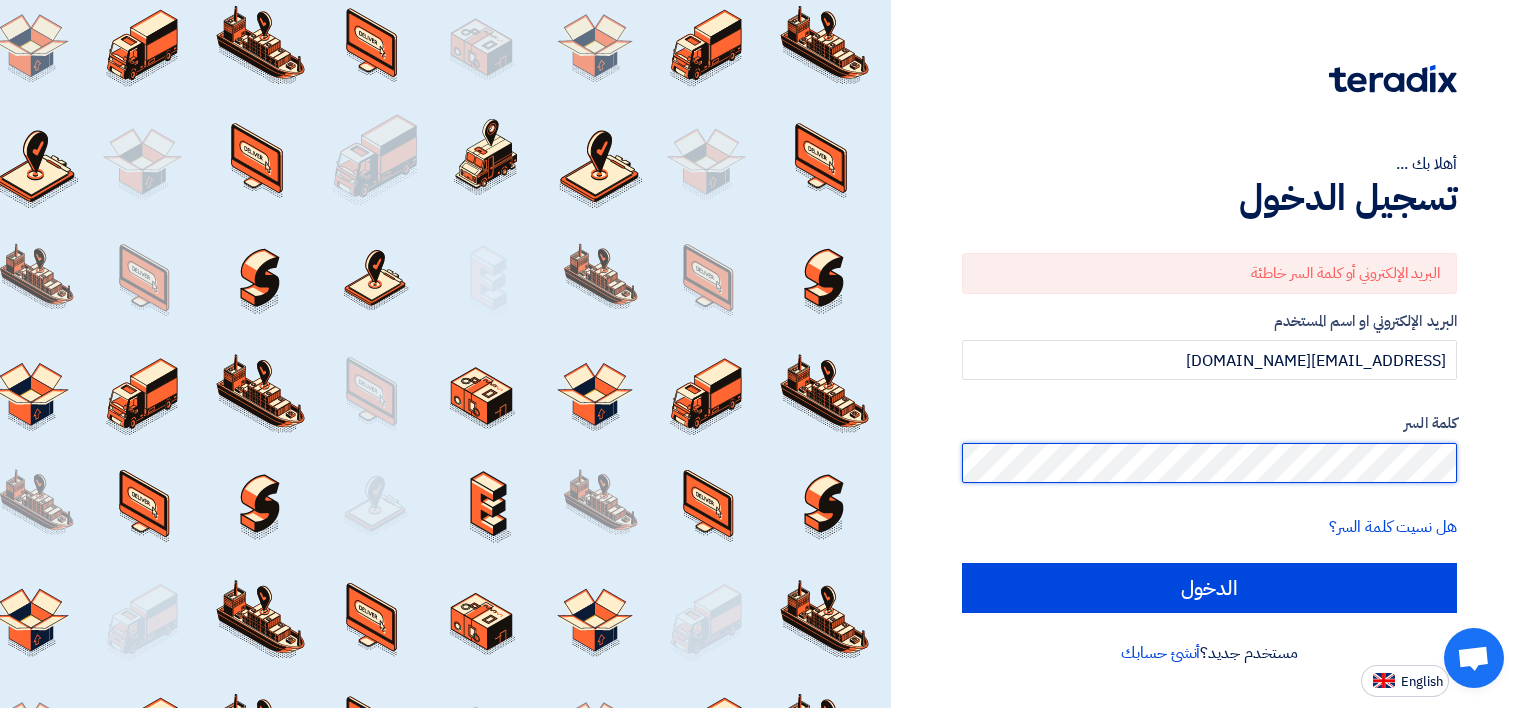 click on "أهلا بك ...
تسجيل الدخول
البريد الإلكتروني أو كلمة السر خاطئة
البريد الإلكتروني او اسم المستخدم
info@azeidk.com
كلمة السر
هل نسيت كلمة السر؟
الدخول
مستخدم جديد؟
أنشئ حسابك
English" at bounding box center [764, 354] 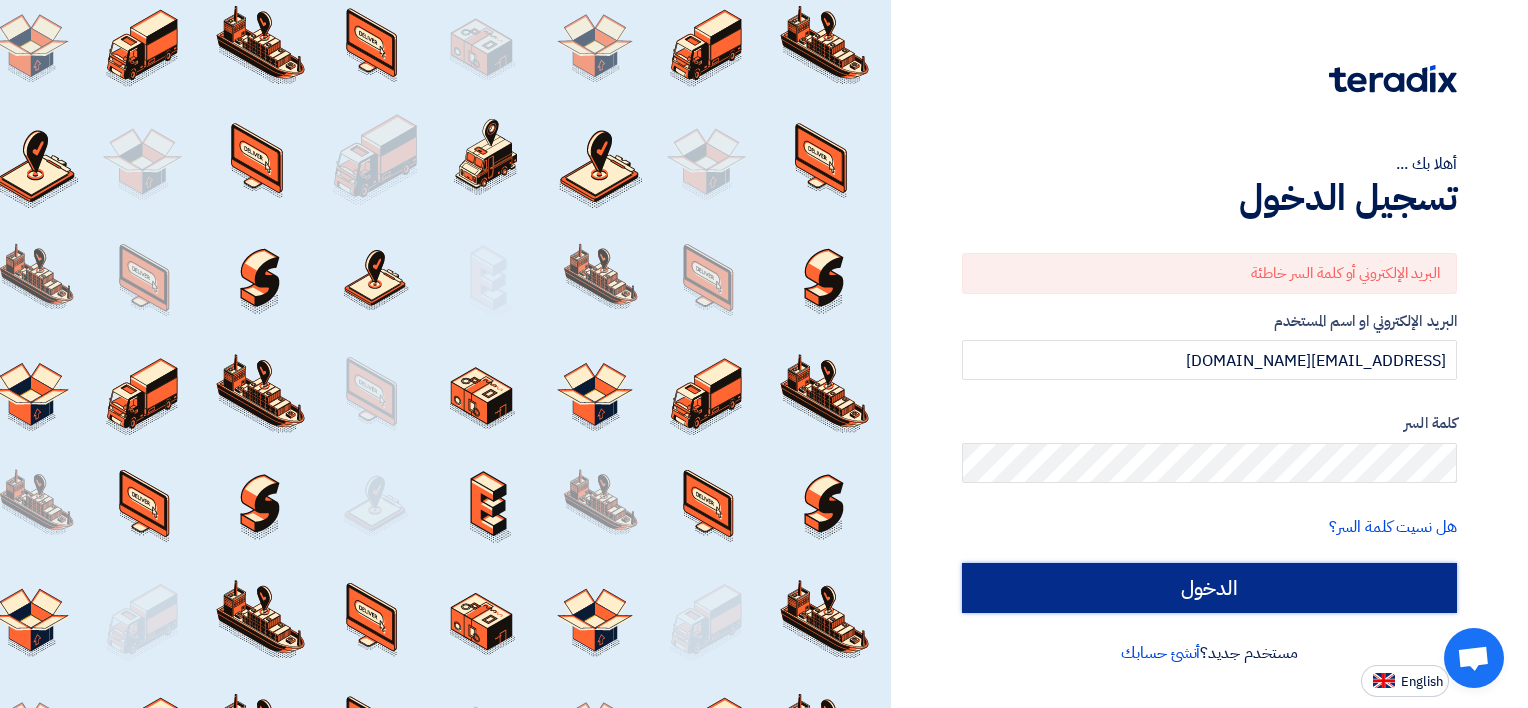 click on "الدخول" 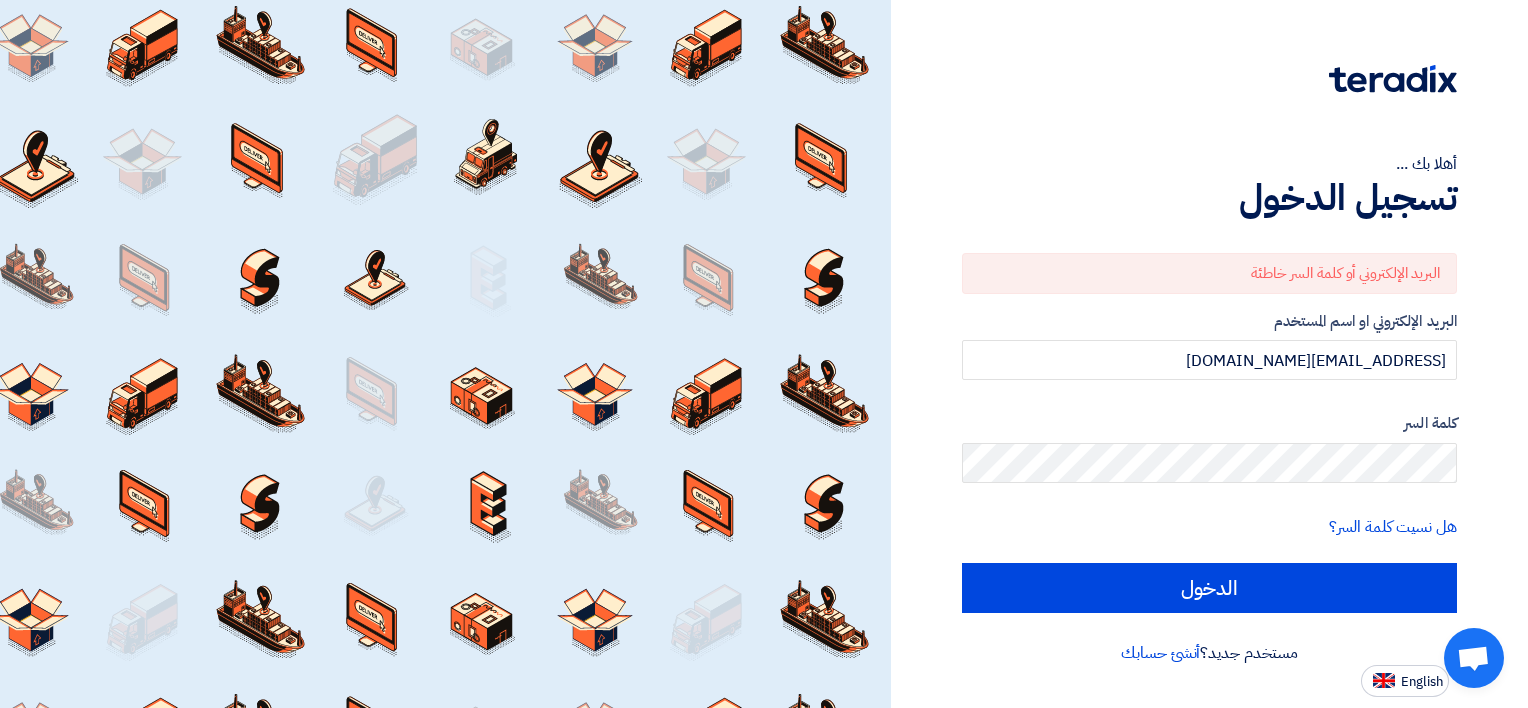 click on "البريد الإلكتروني أو كلمة السر خاطئة" 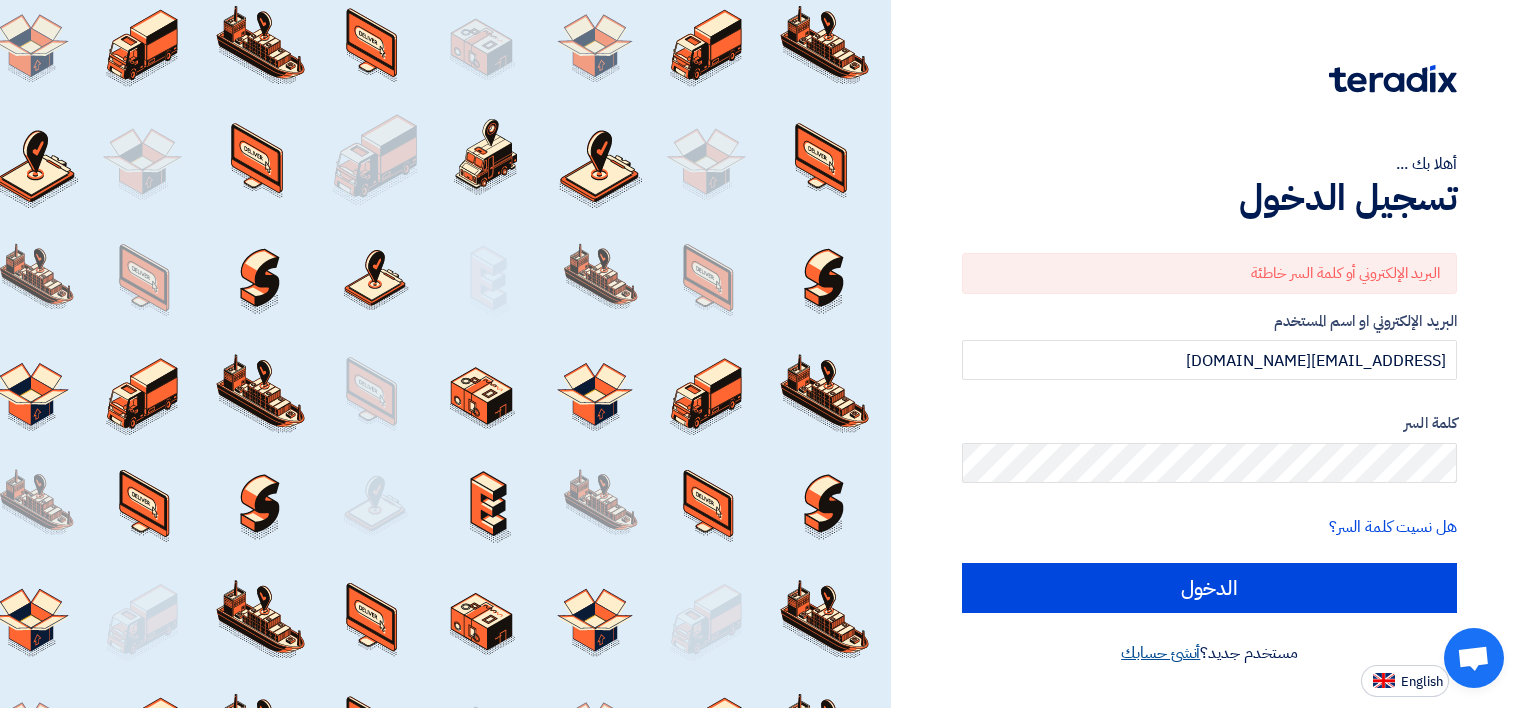 click on "أنشئ حسابك" 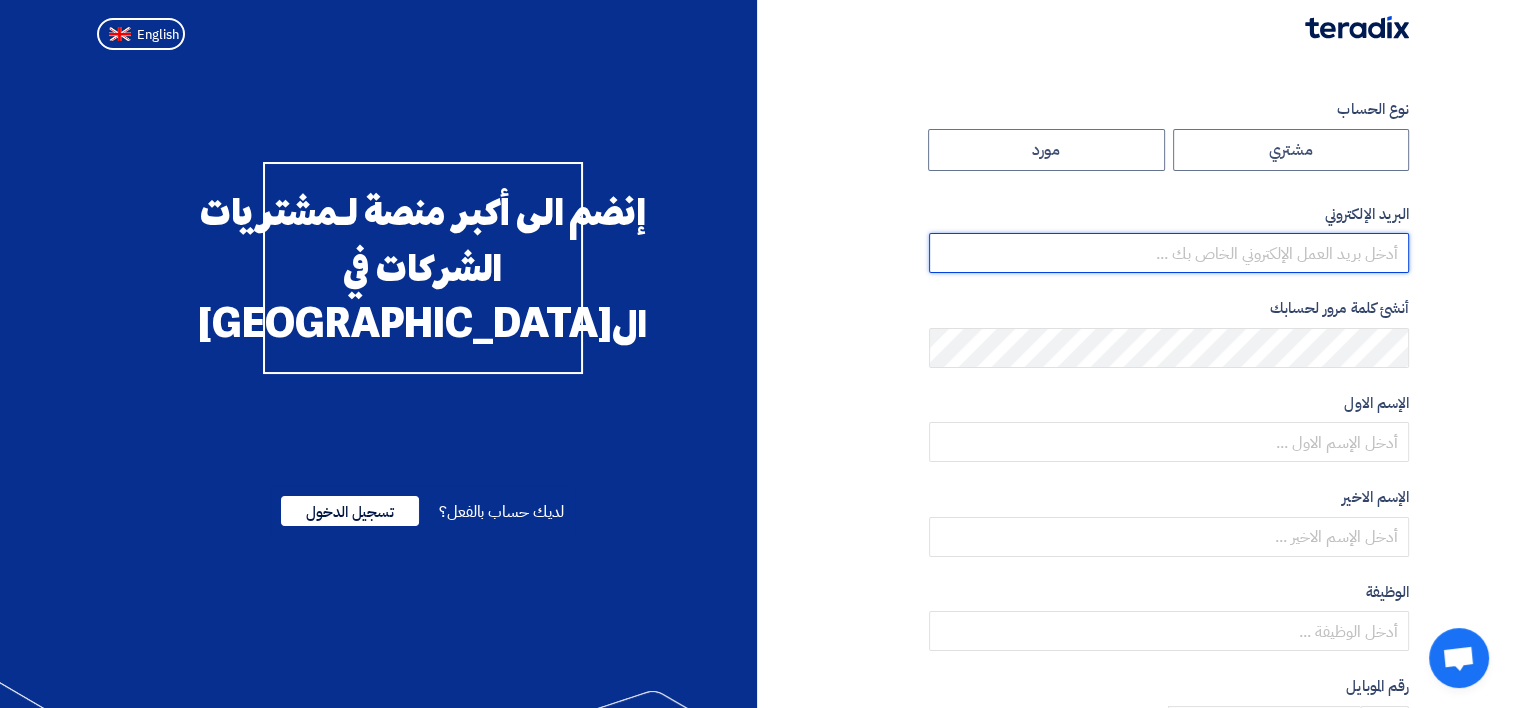click at bounding box center [1169, 253] 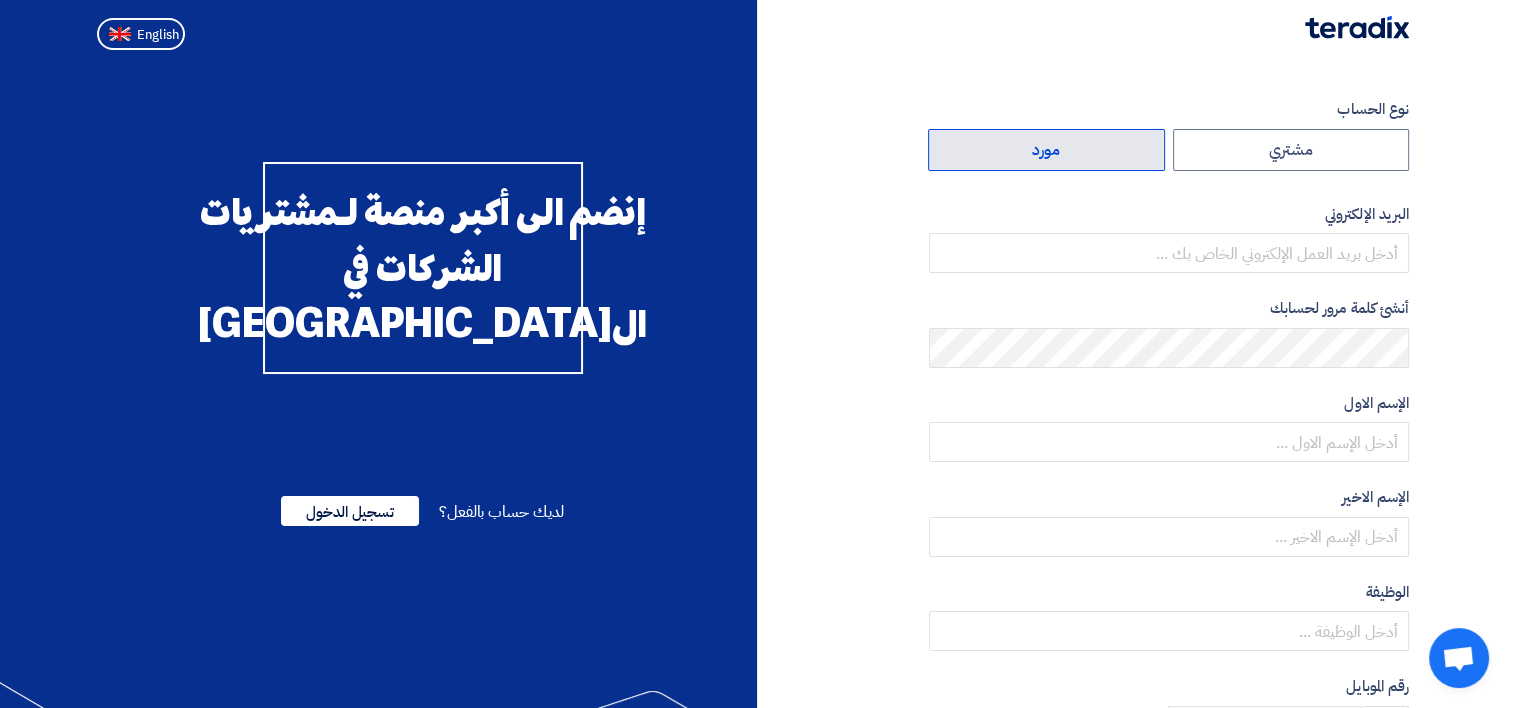 click on "مورد" 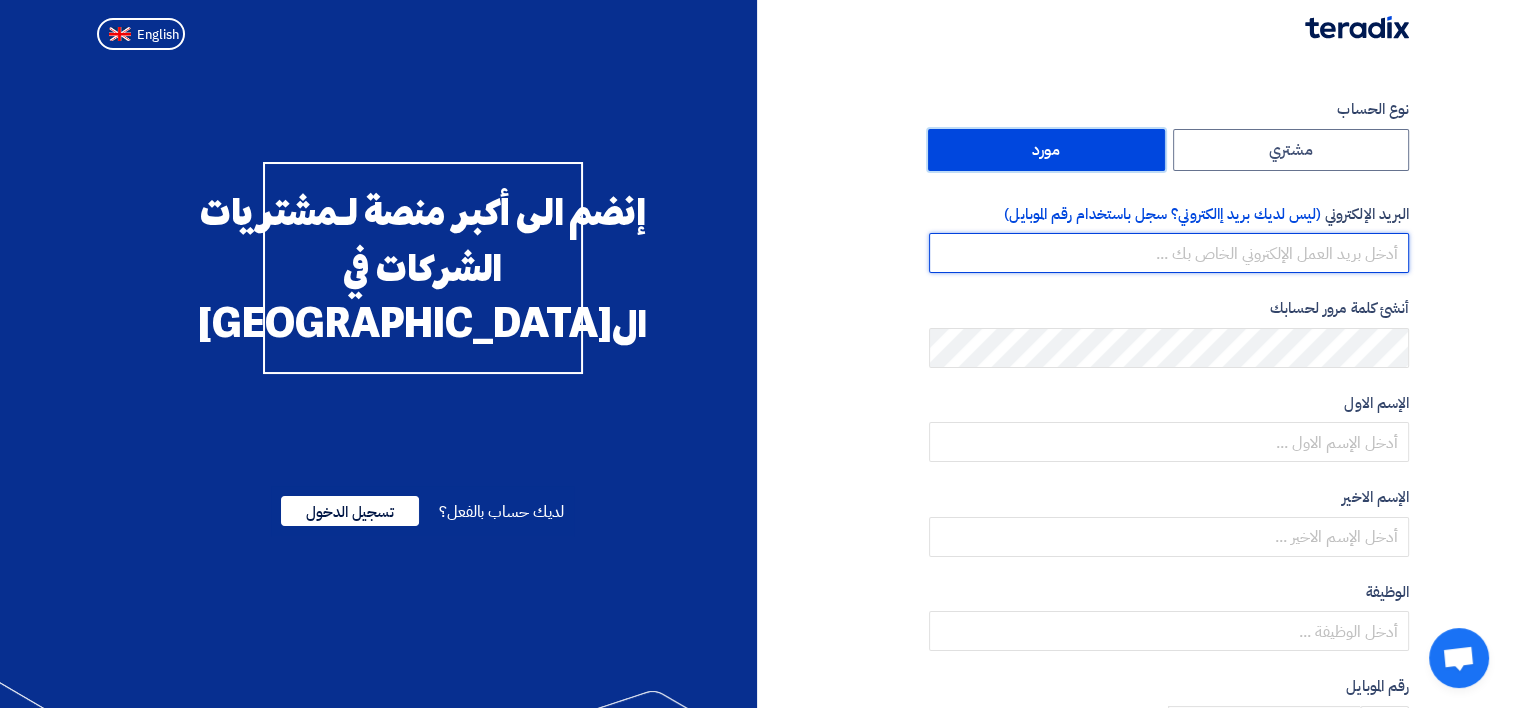 click at bounding box center (1169, 253) 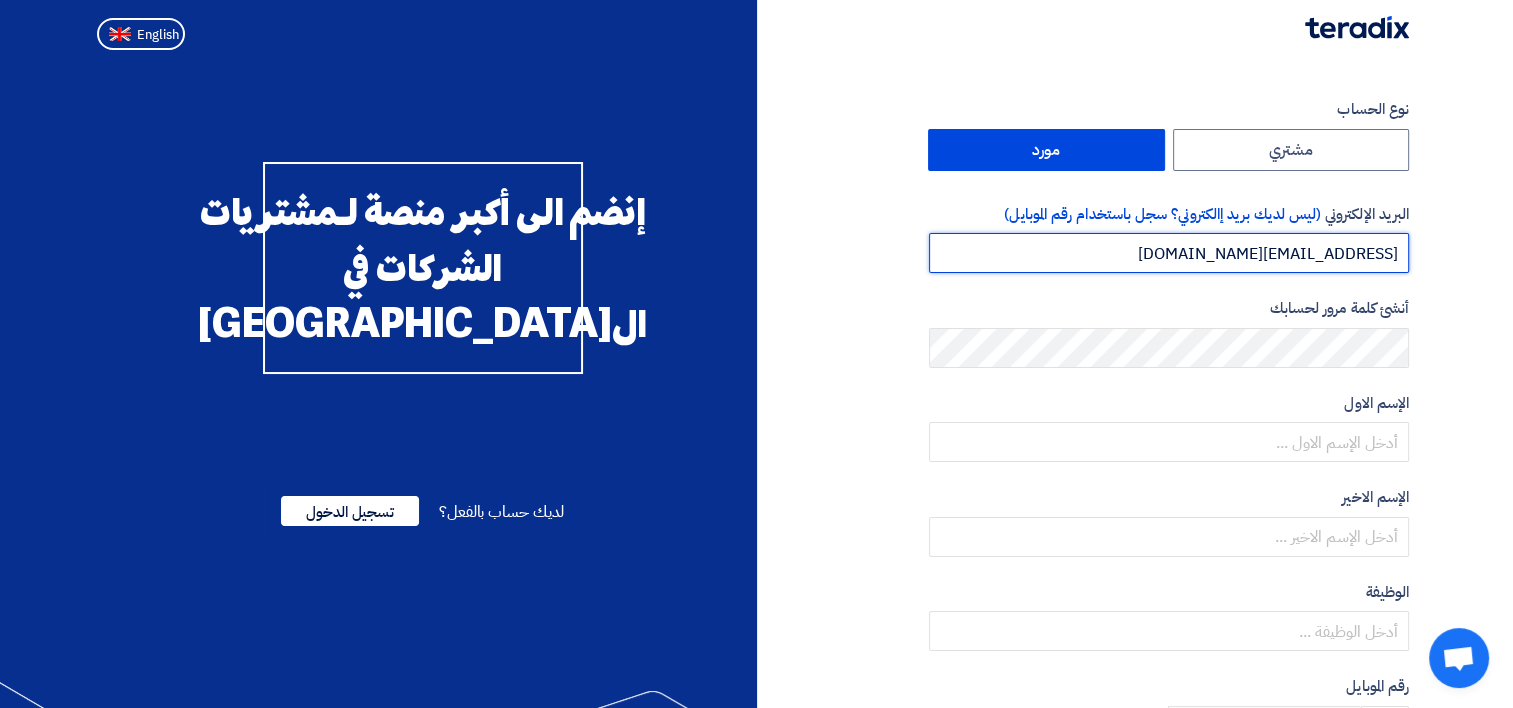 type on "[EMAIL_ADDRESS][DOMAIN_NAME]" 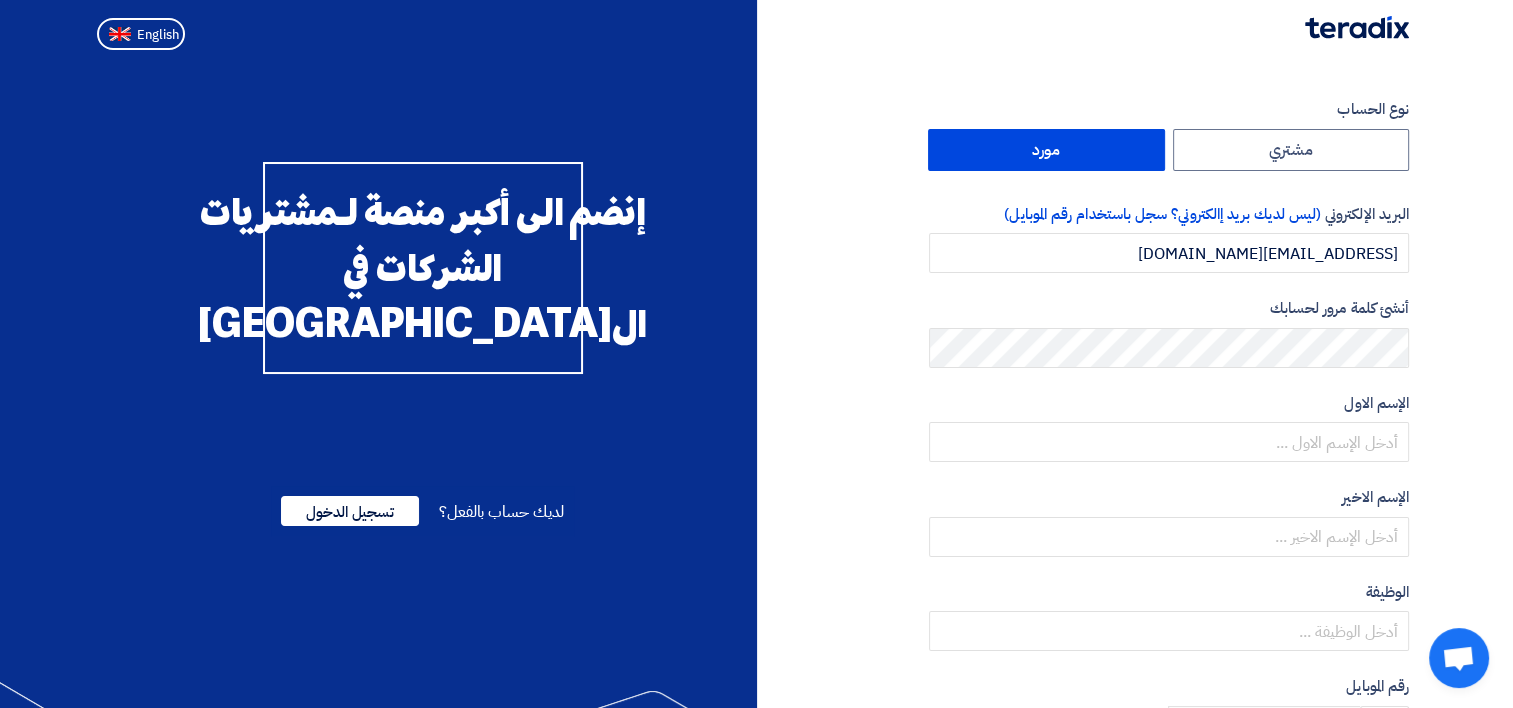 click on "نوع الحساب
مشتري
مورد
البريد الإلكتروني
(ليس لديك بريد إالكتروني؟ سجل باستخدام رقم الموبايل)
info@azeidk.com
أنشئ كلمة مرور لحسابك
الإسم الاول
الإسم الاخير
الوظيفة
أختياري" 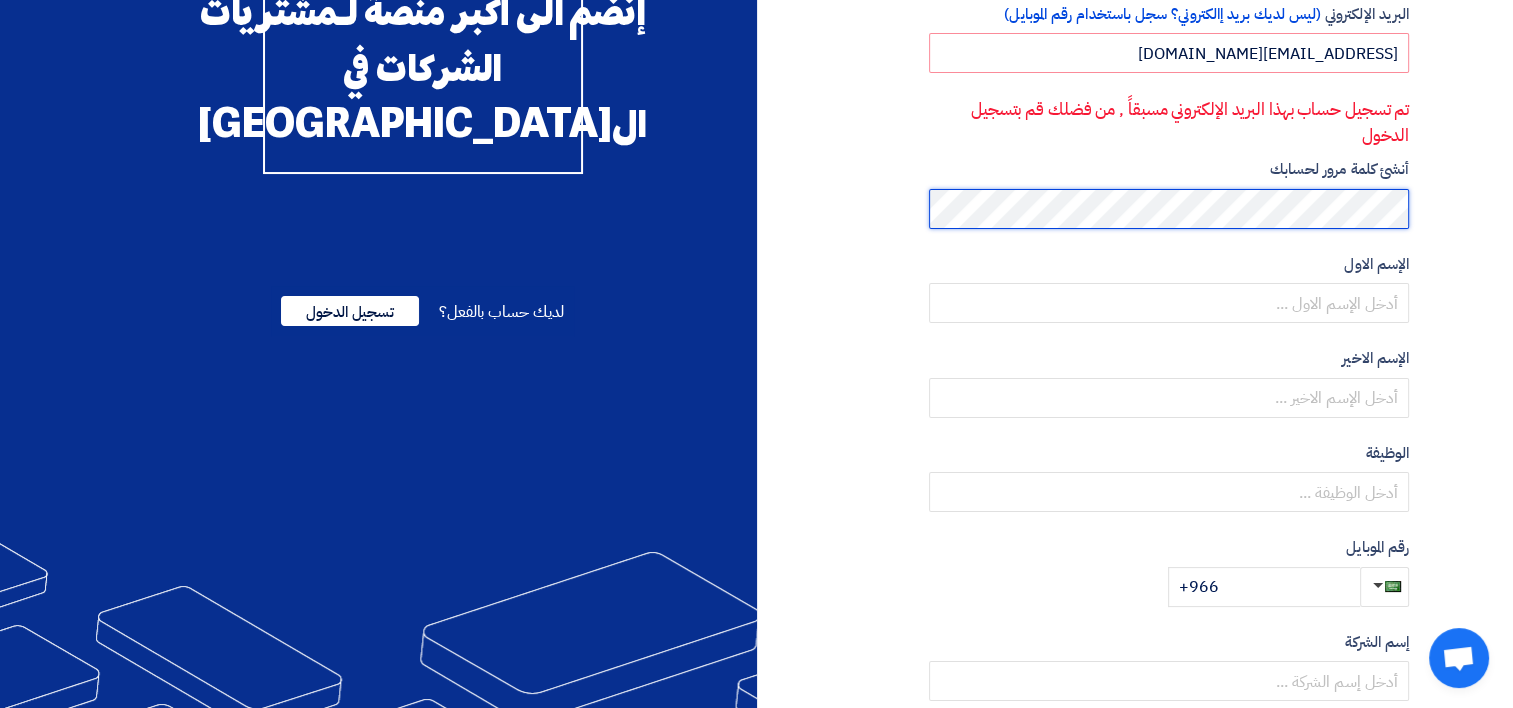 scroll, scrollTop: 448, scrollLeft: 0, axis: vertical 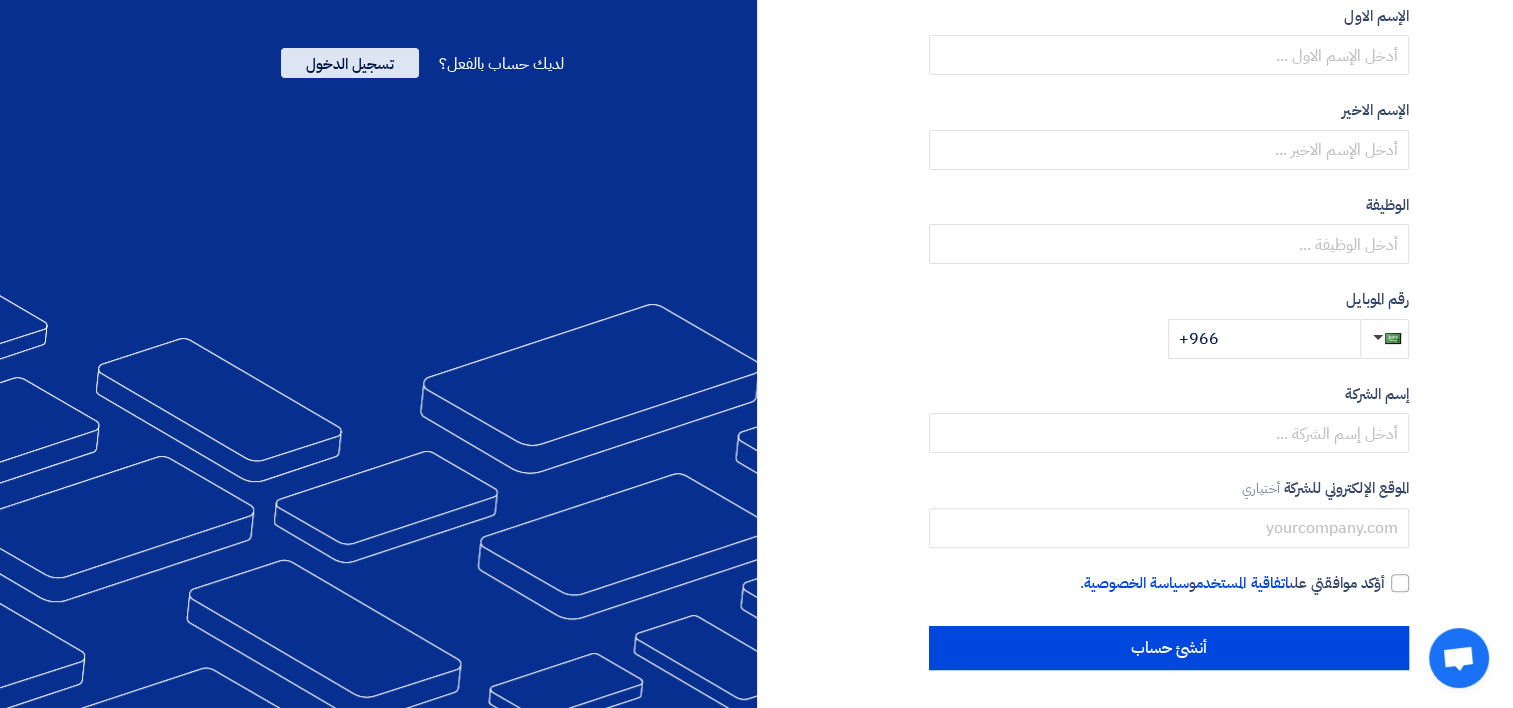 click on "تسجيل الدخول" 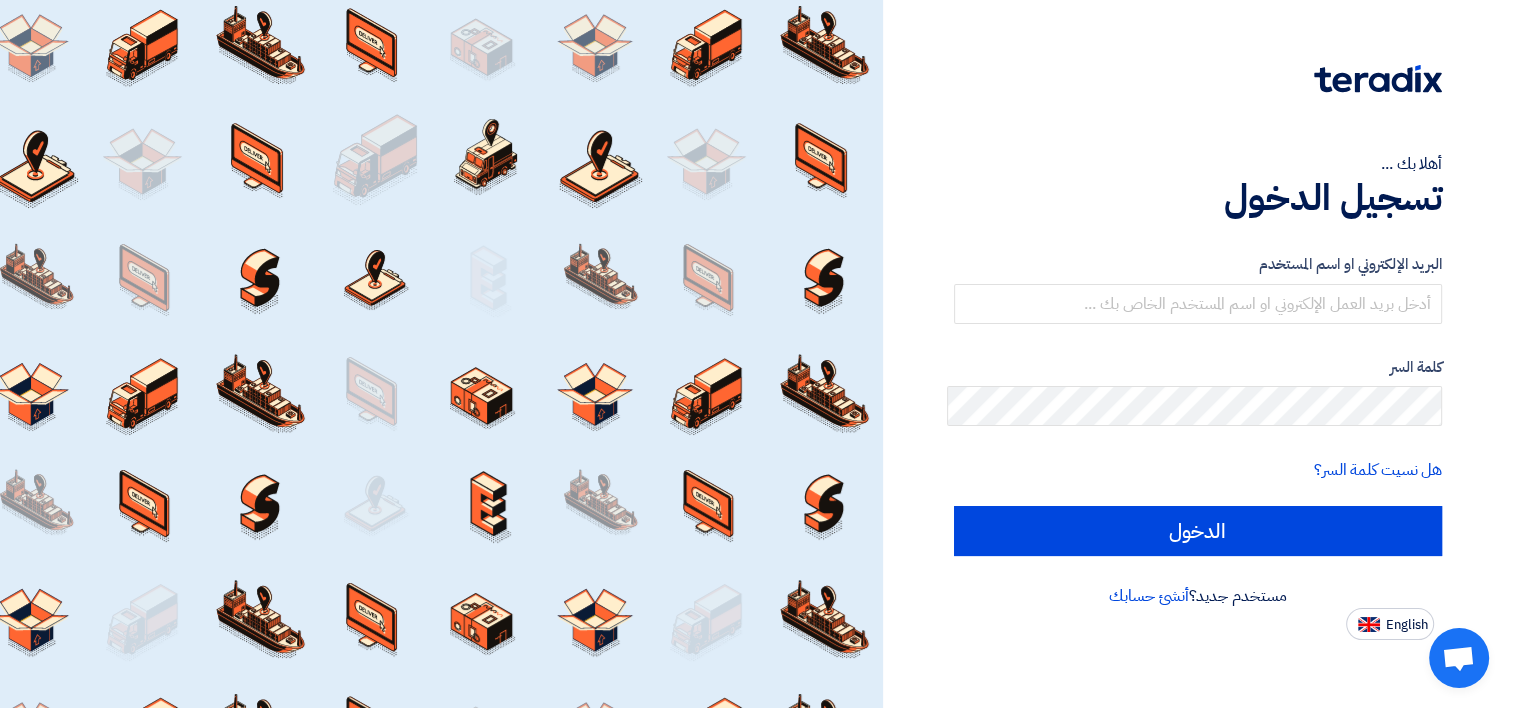 scroll, scrollTop: 0, scrollLeft: 0, axis: both 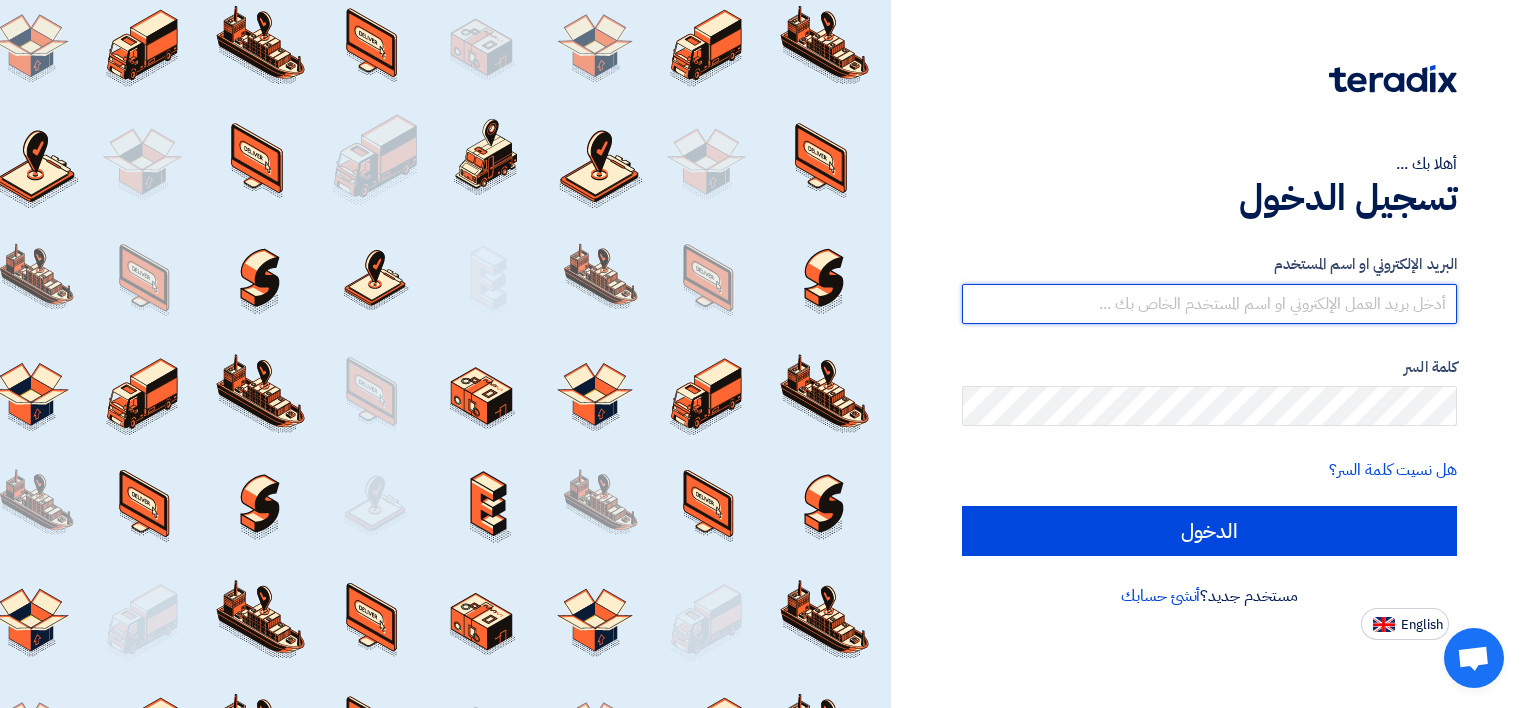 click at bounding box center [1209, 304] 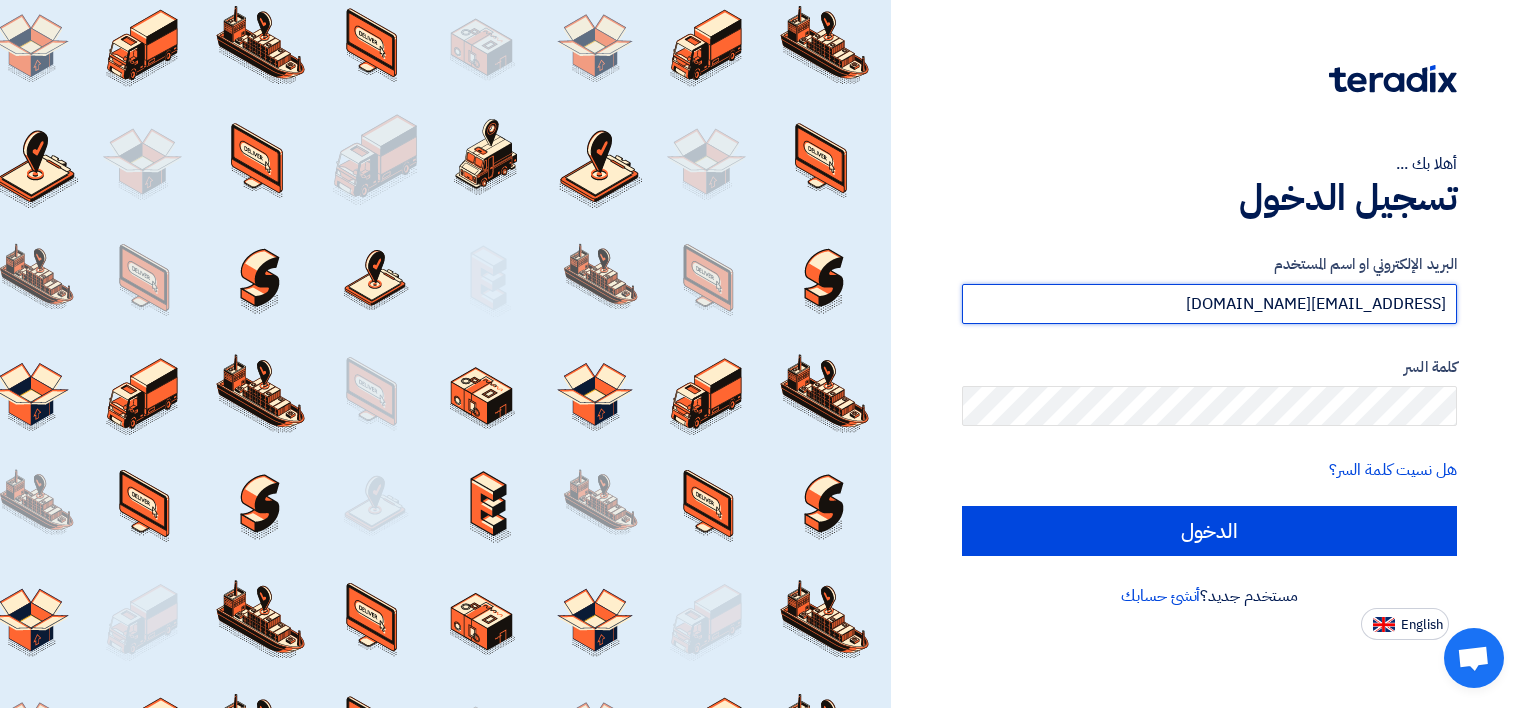type on "[EMAIL_ADDRESS][DOMAIN_NAME]" 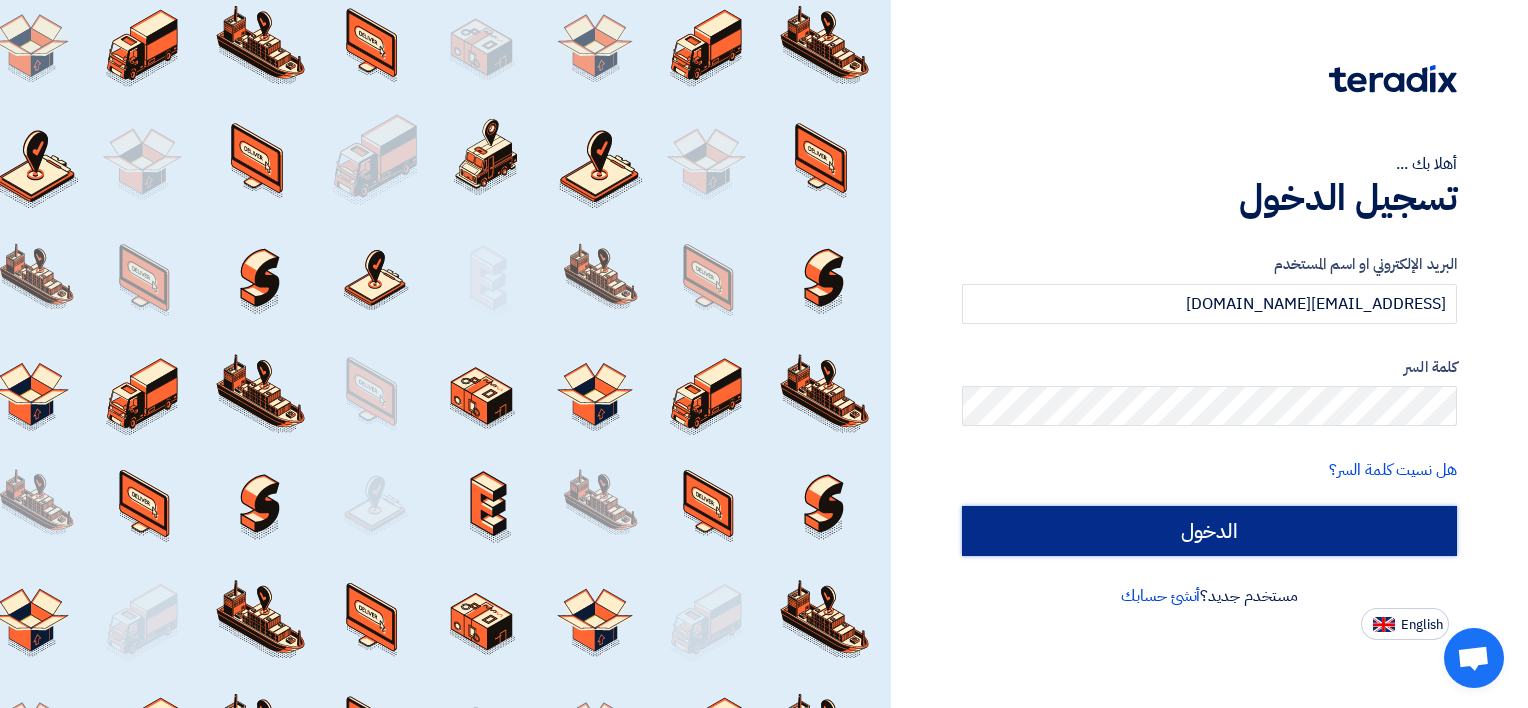 click on "الدخول" 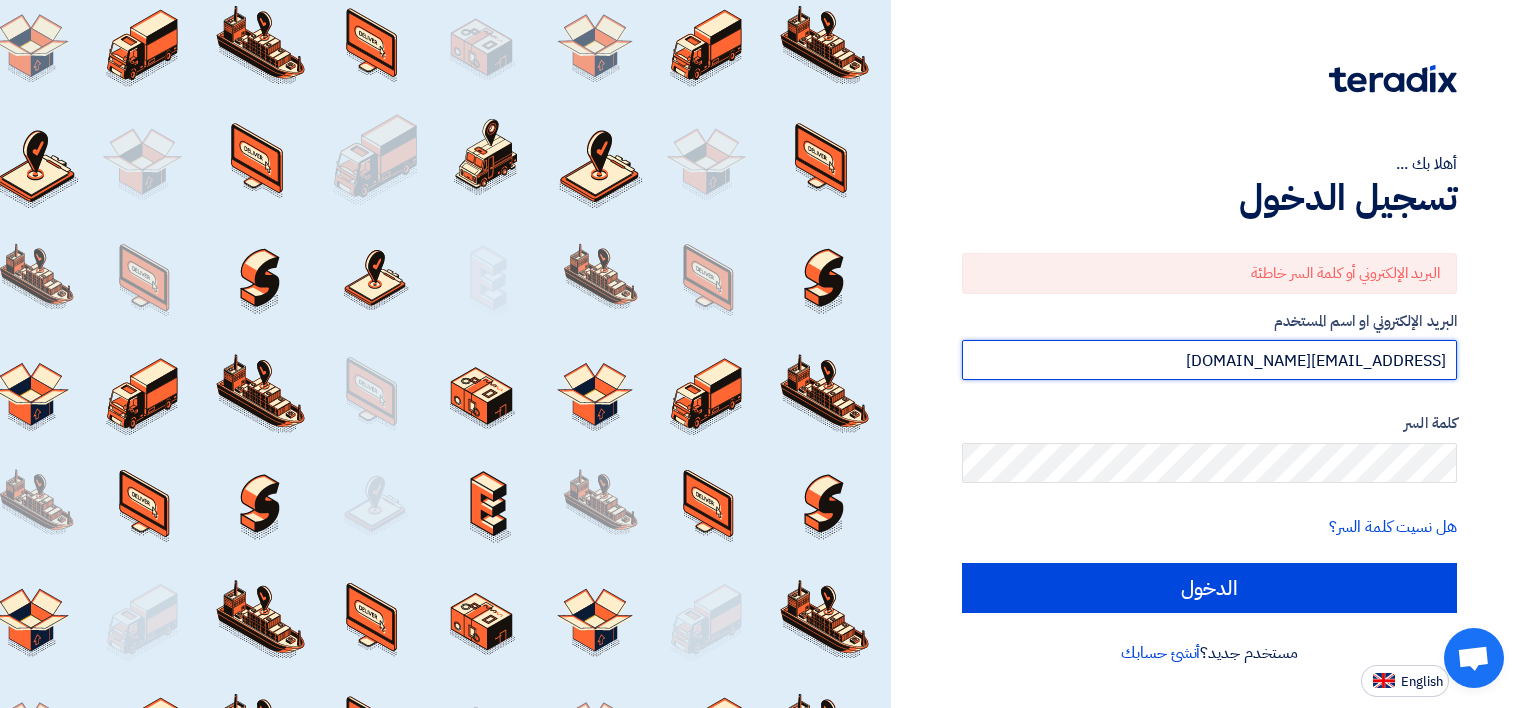click on "[EMAIL_ADDRESS][DOMAIN_NAME]" at bounding box center (1209, 360) 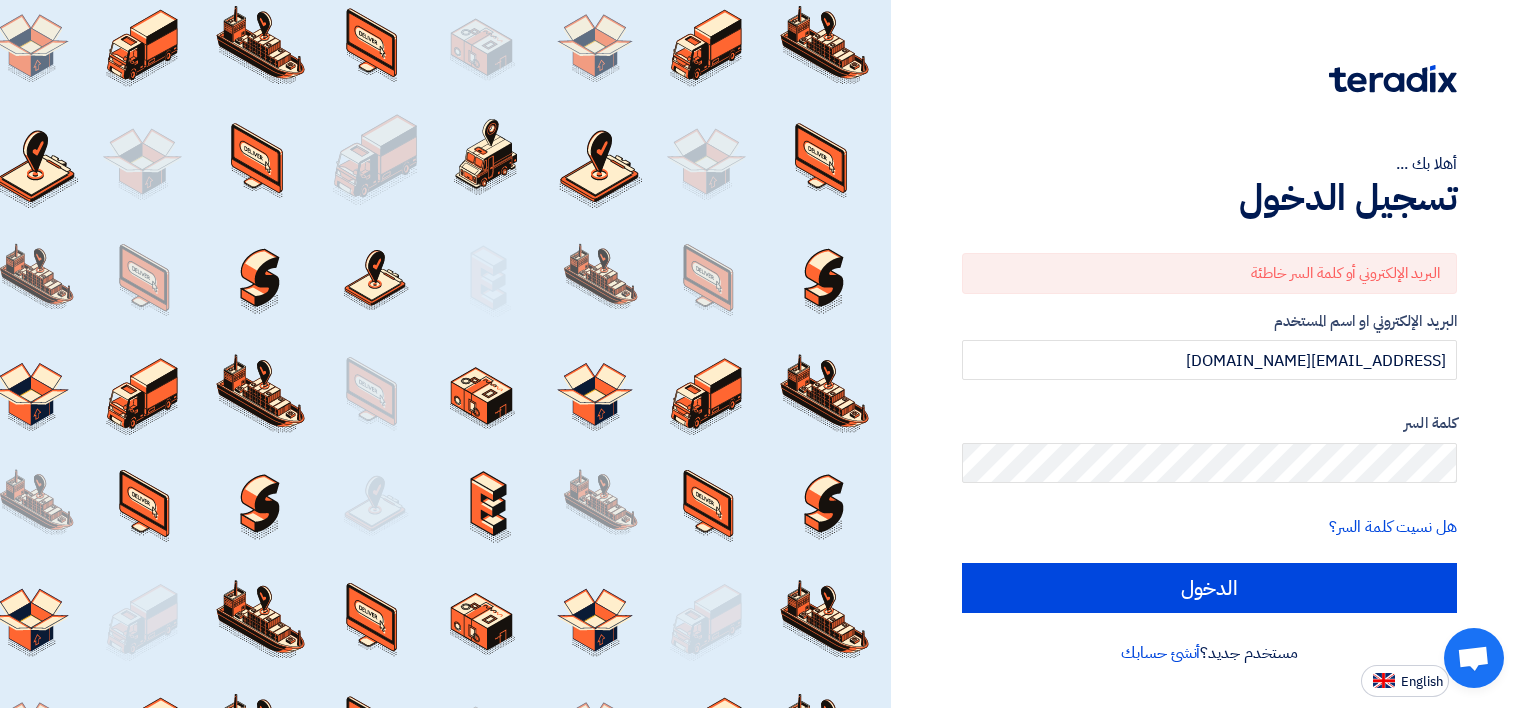 click on "هل نسيت كلمة السر؟" 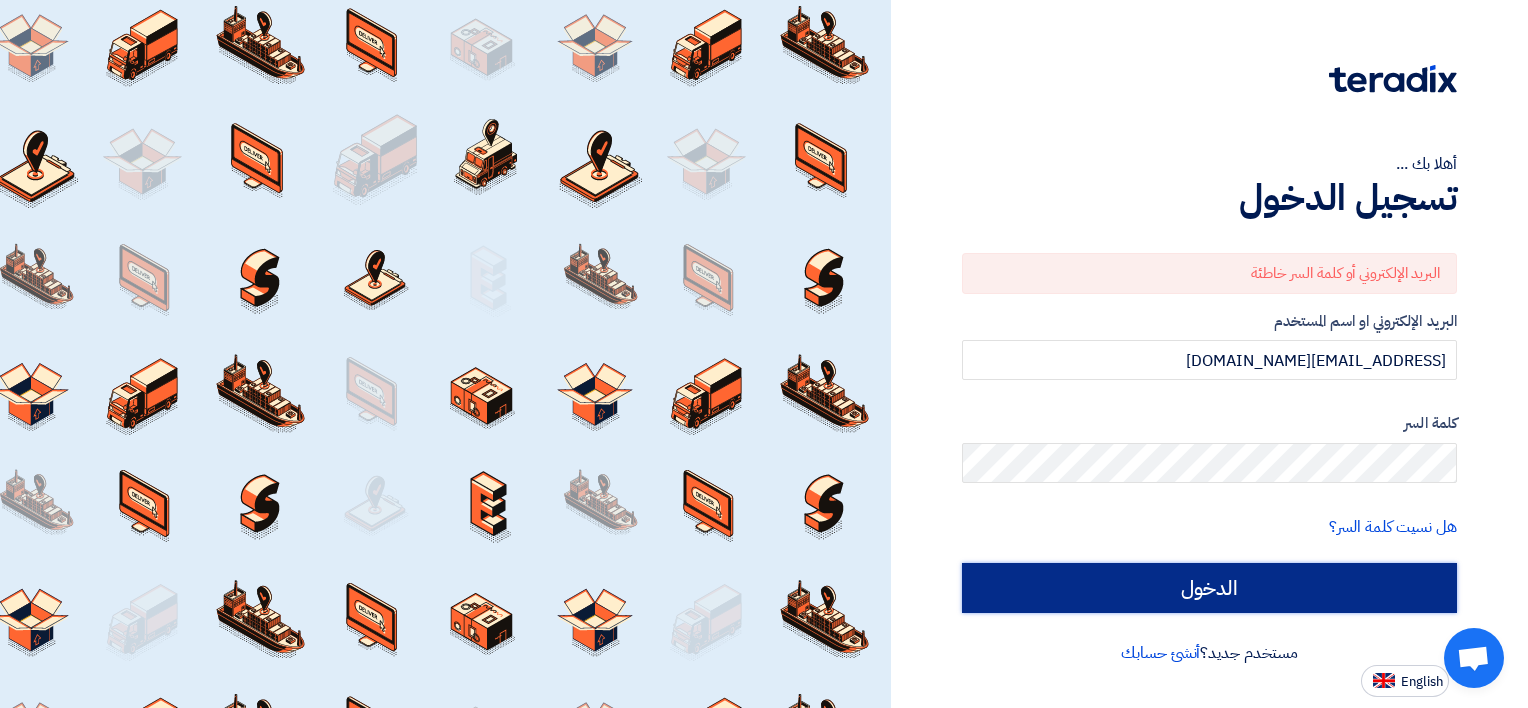click on "الدخول" 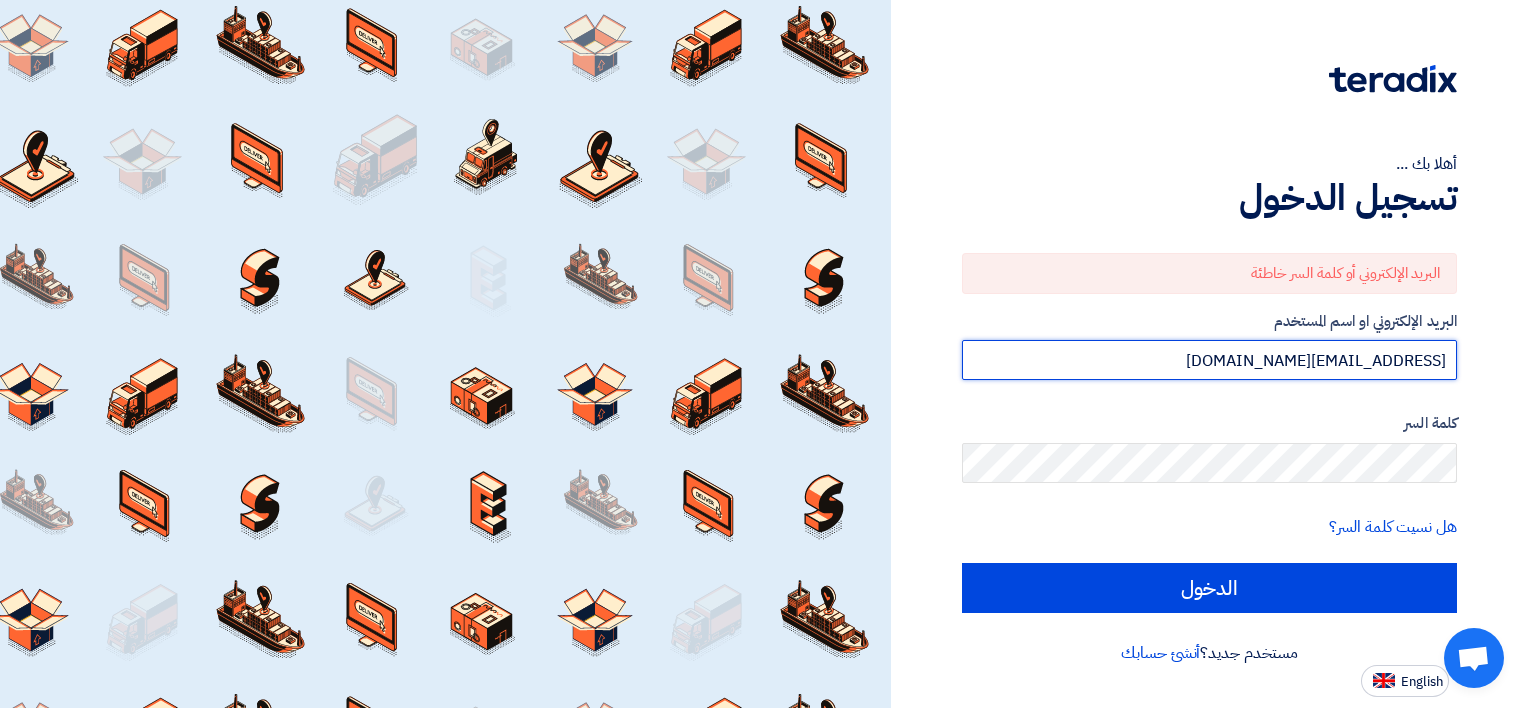 drag, startPoint x: 1310, startPoint y: 370, endPoint x: 1531, endPoint y: 374, distance: 221.0362 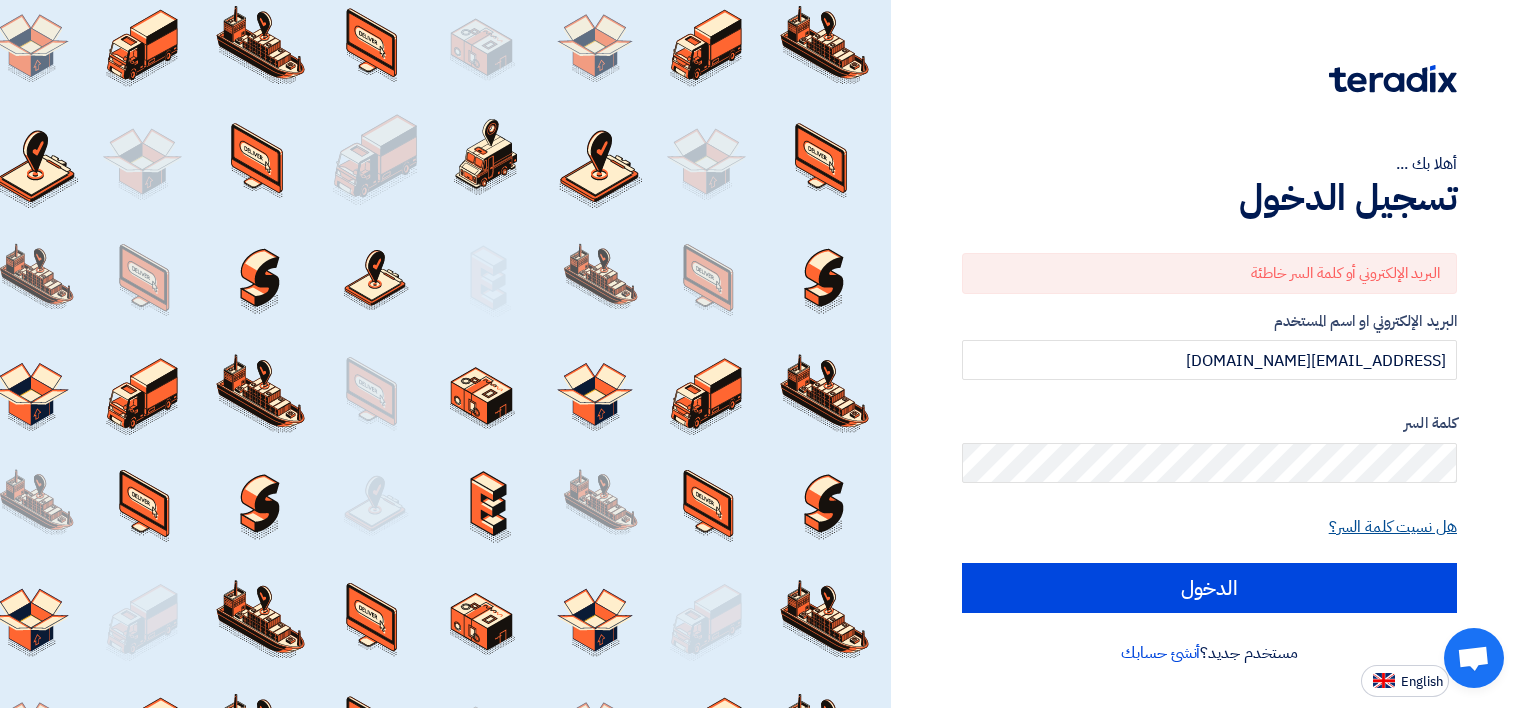 click on "هل نسيت كلمة السر؟" 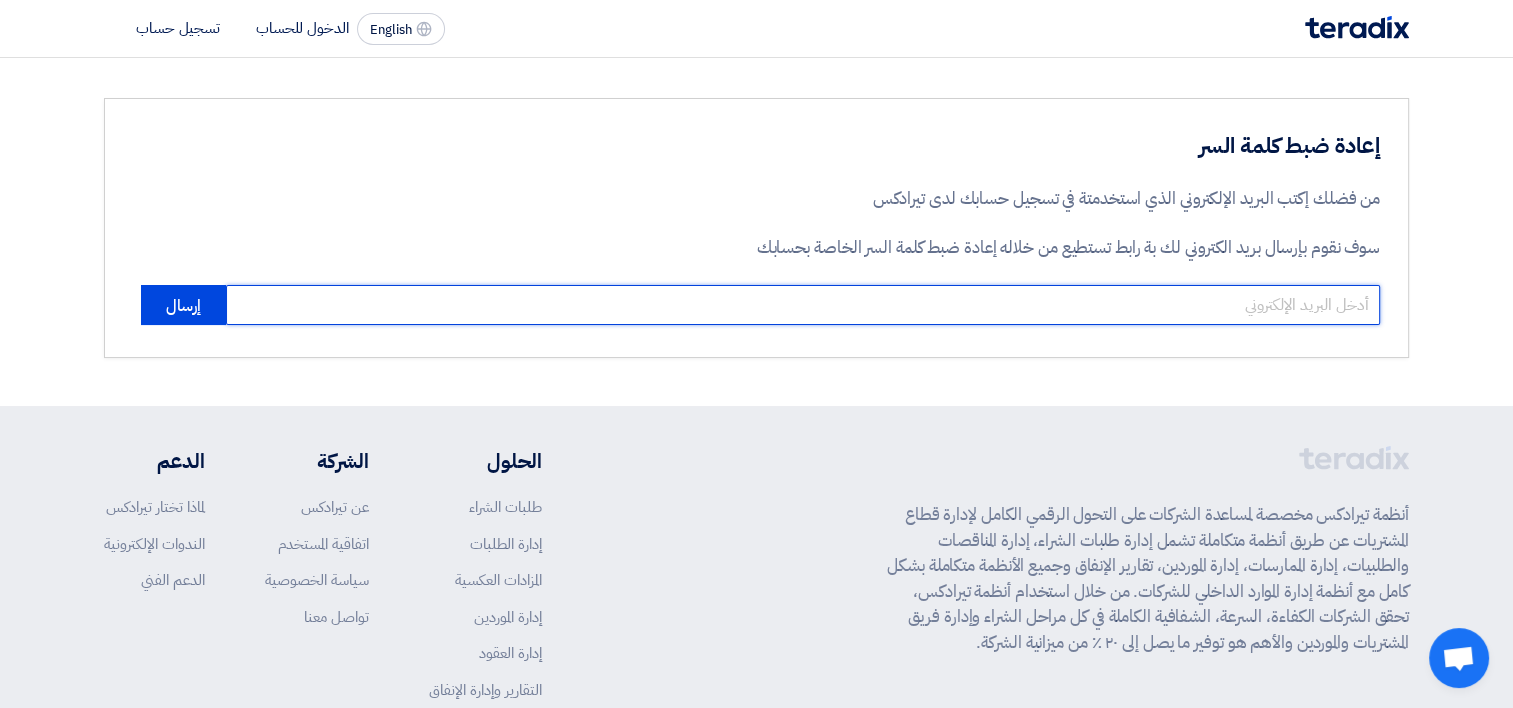 click at bounding box center [803, 305] 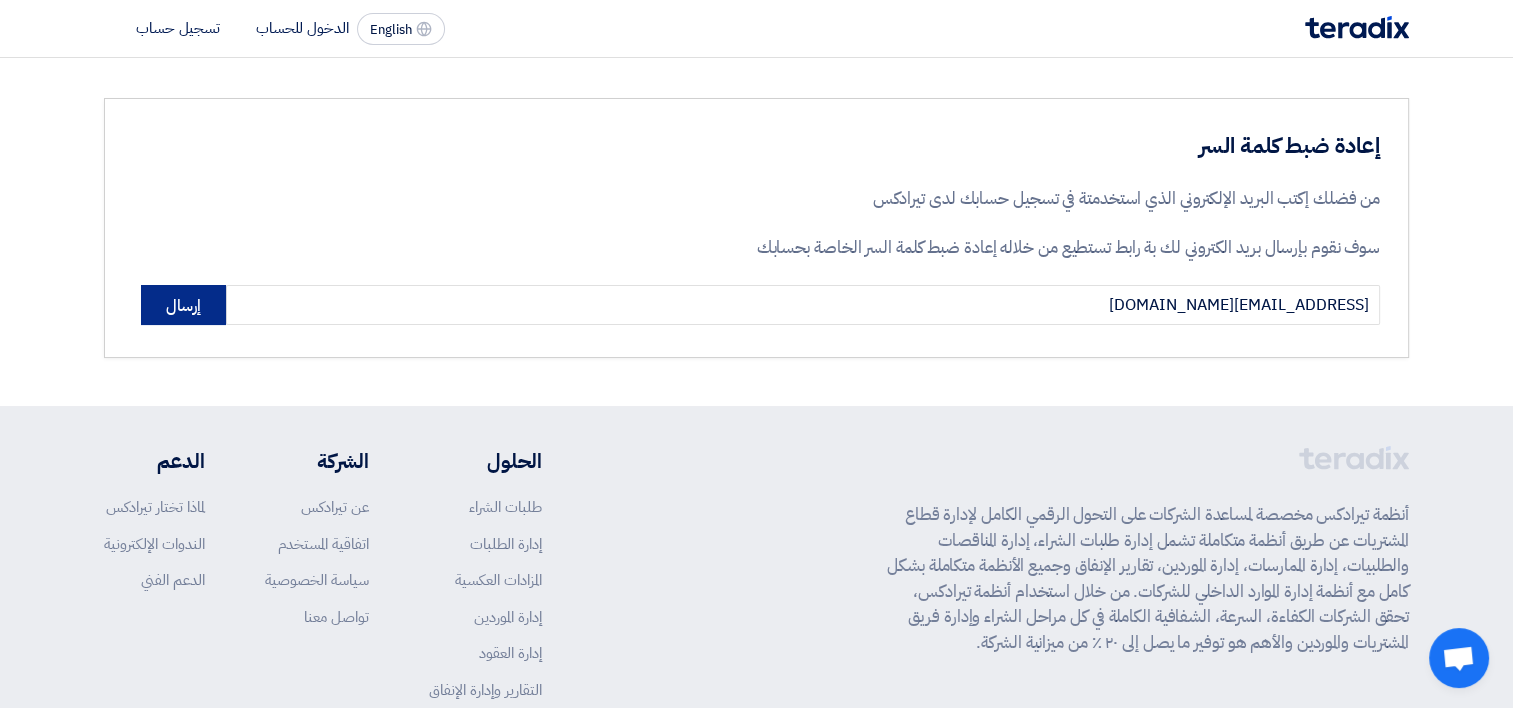 click on "إرسال" 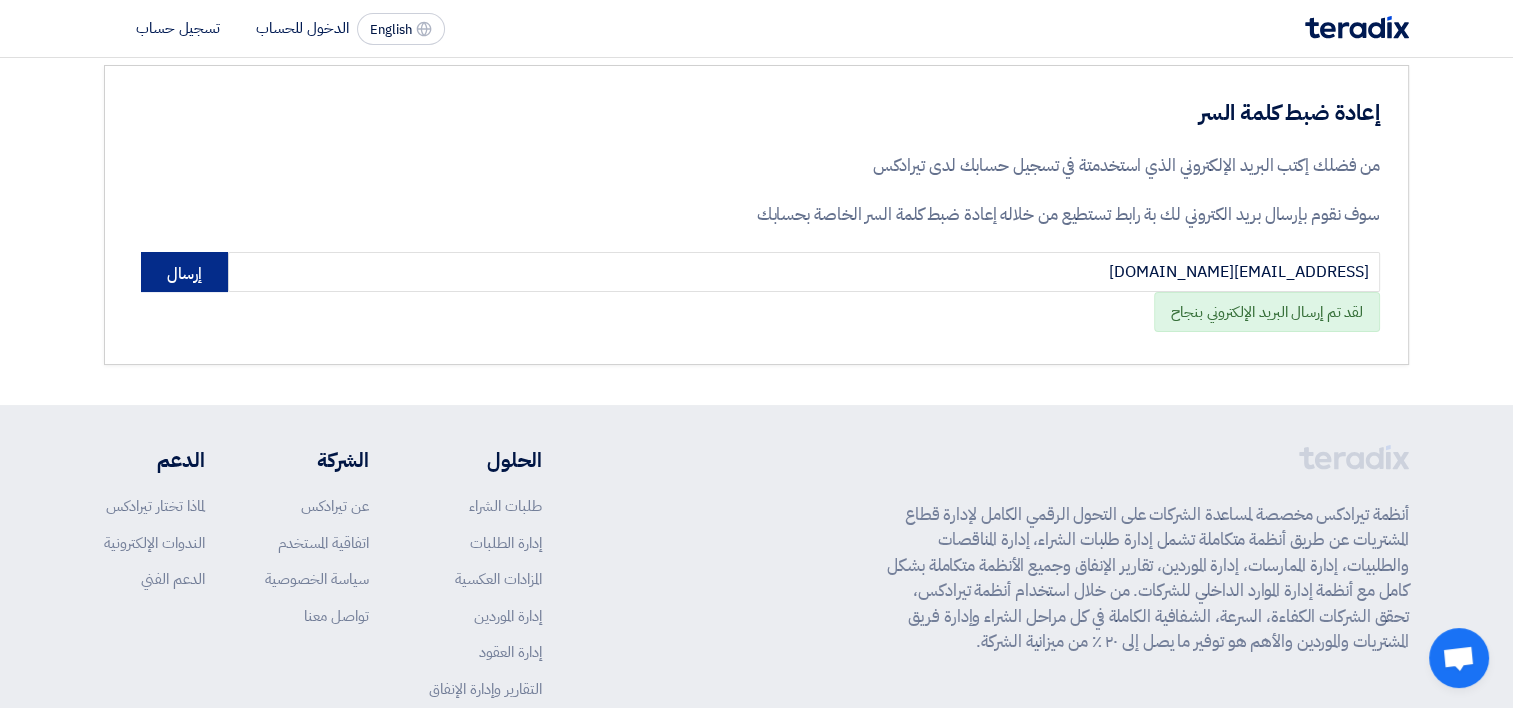 scroll, scrollTop: 0, scrollLeft: 0, axis: both 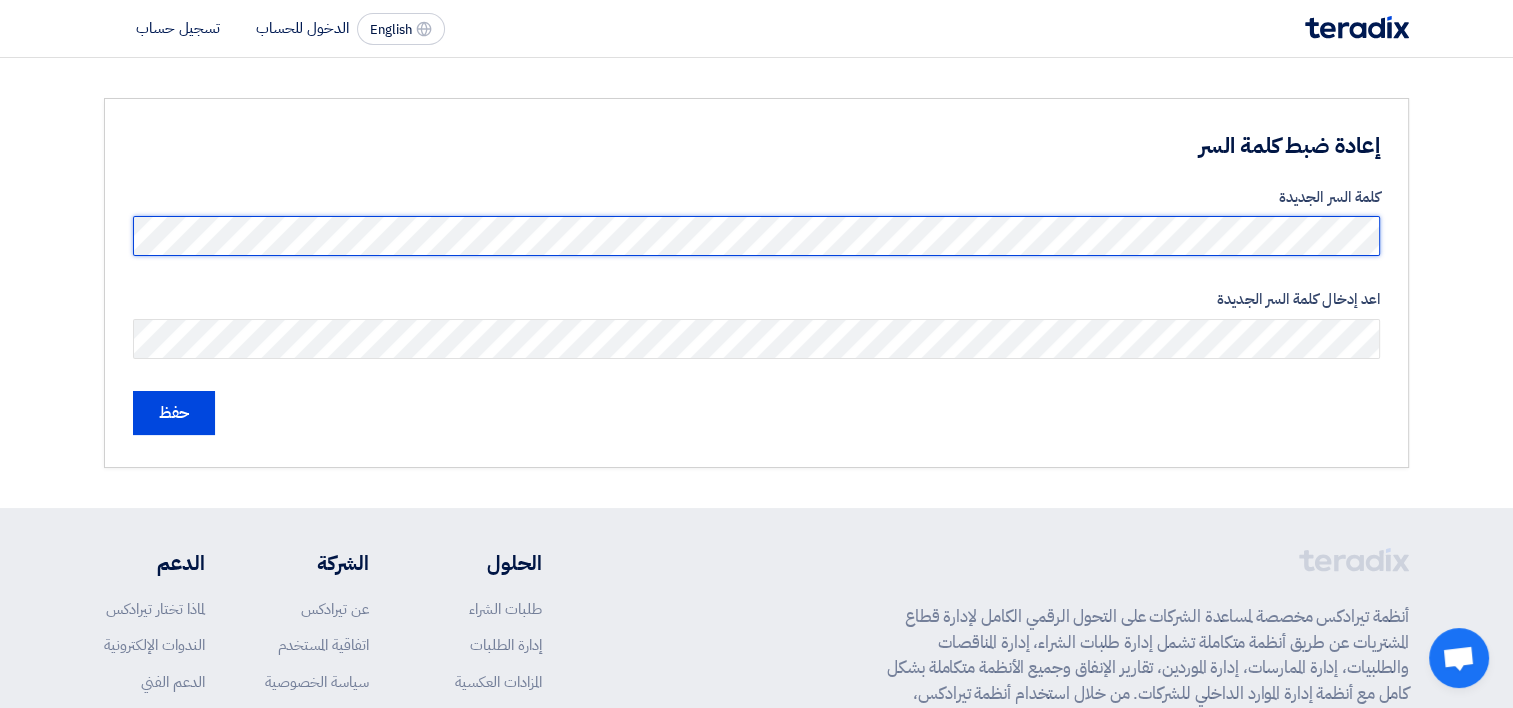 click on "English
EN
الدخول للحساب
تسجيل حساب
إعادة ضبط كلمة السر
كلمة السر الجديدة
اعد إدخال كلمة السر الجديدة" at bounding box center (756, 483) 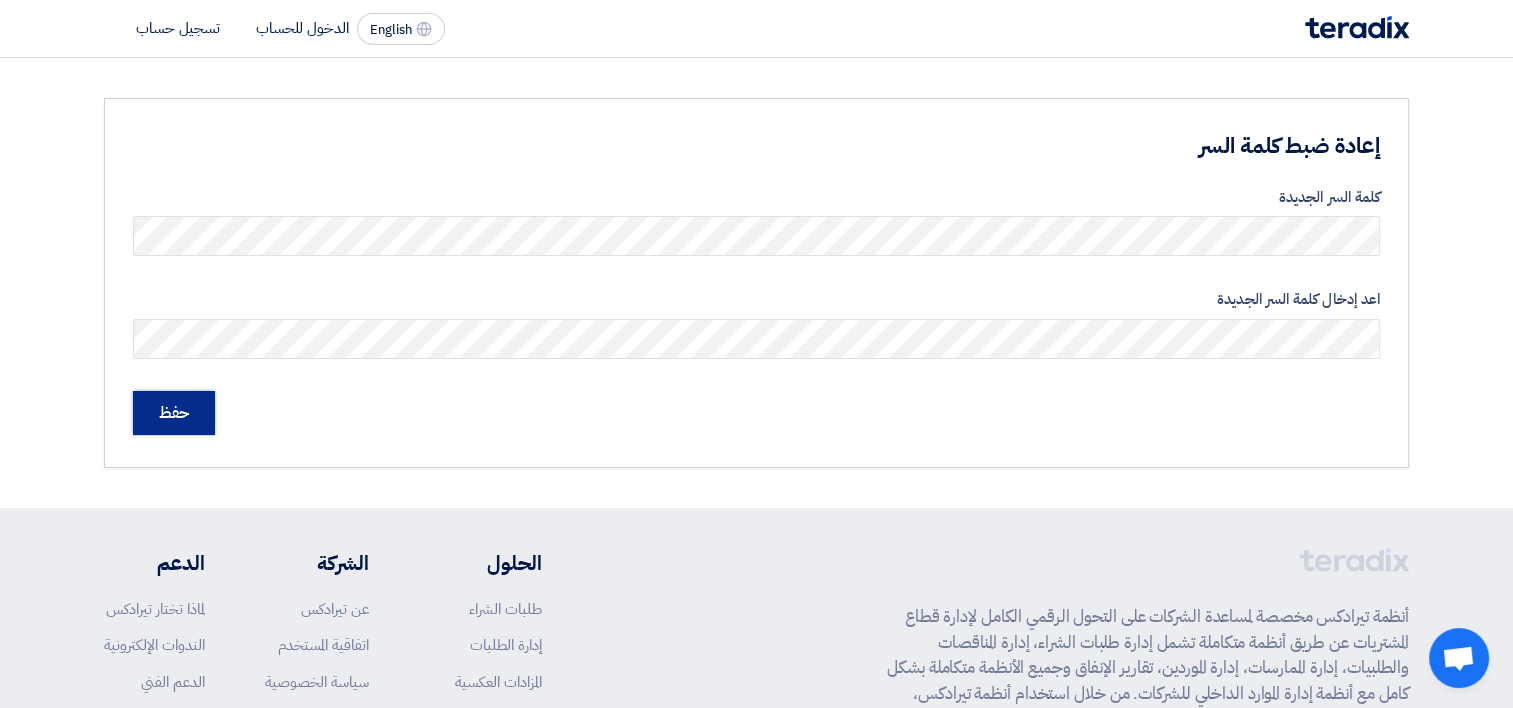 click on "حفظ" 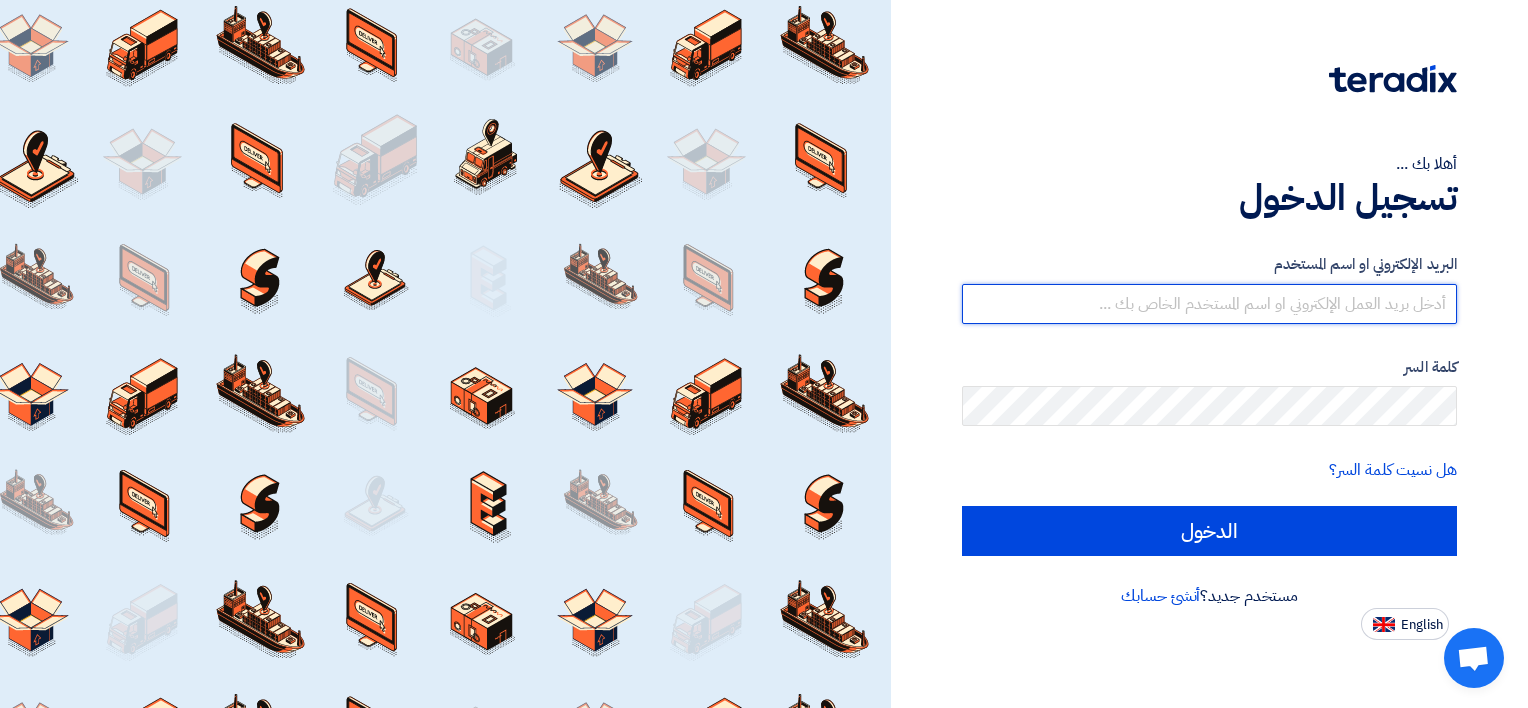 click at bounding box center [1209, 304] 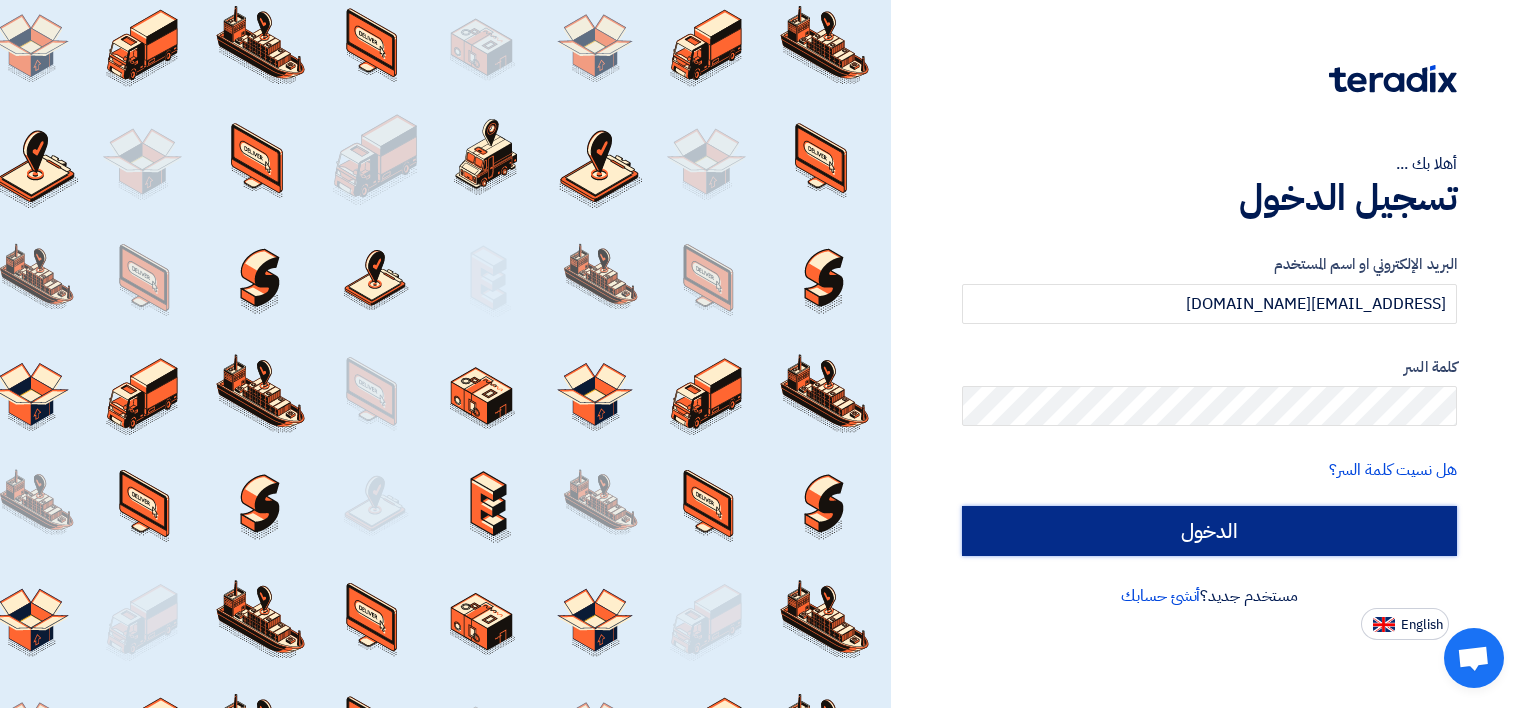 click on "الدخول" 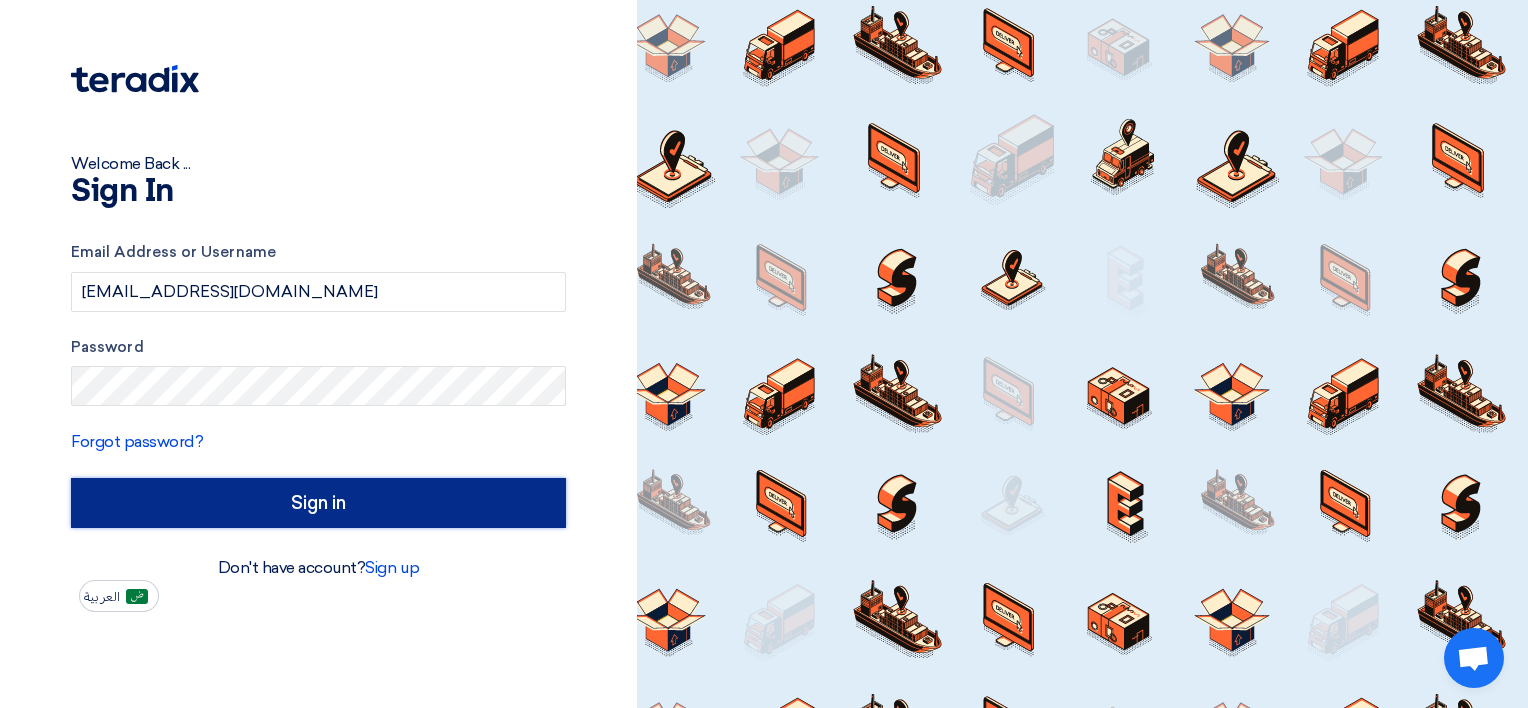 type on "Sign in" 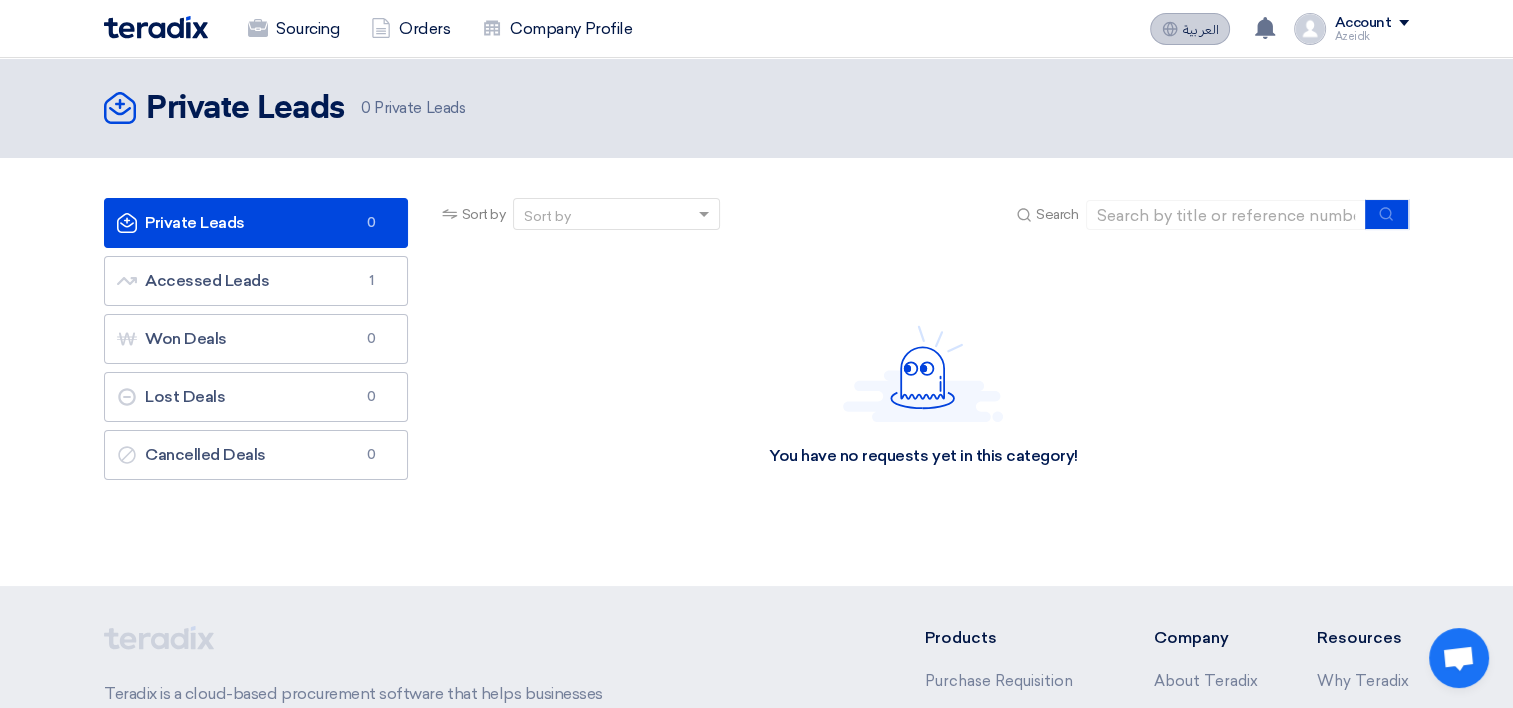 click on "العربية" 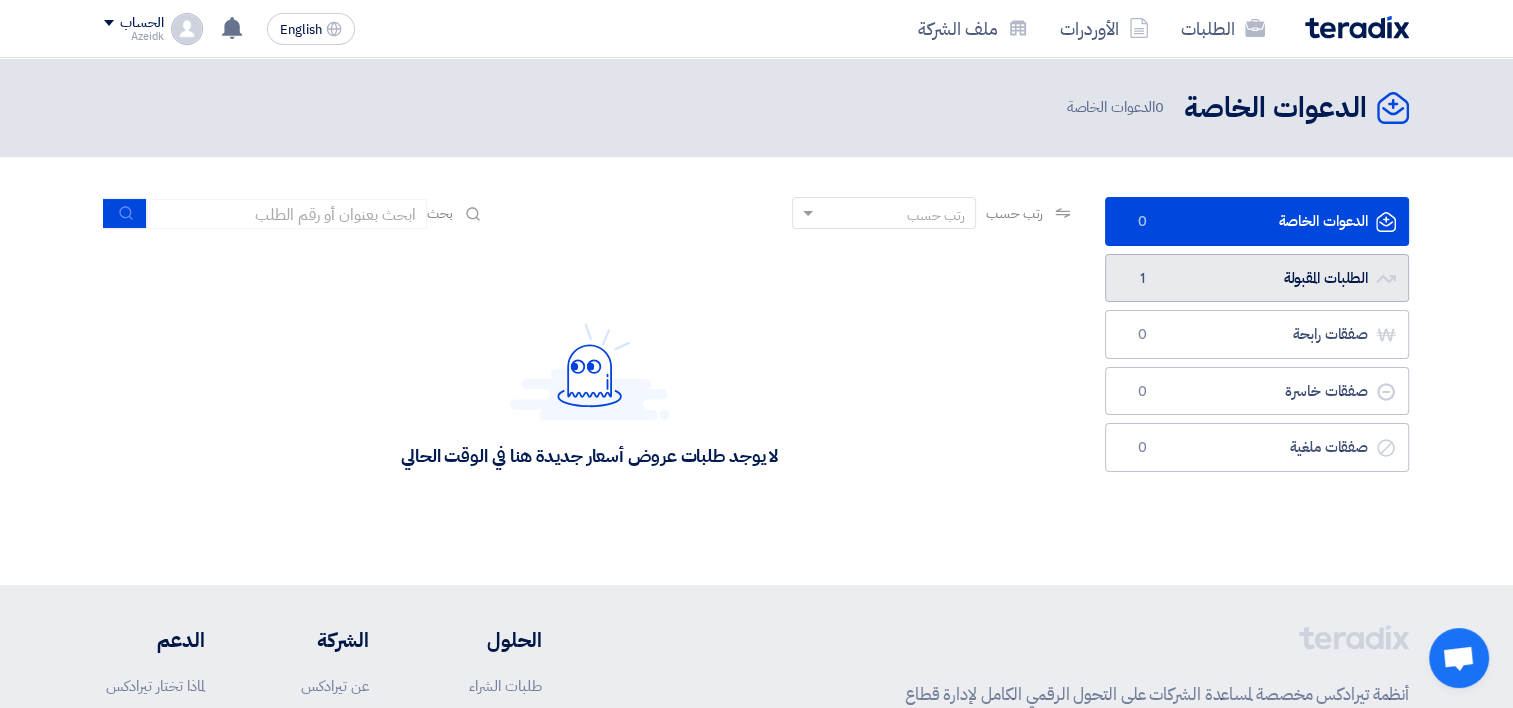 click on "الطلبات المقبولة
الطلبات المقبولة
1" 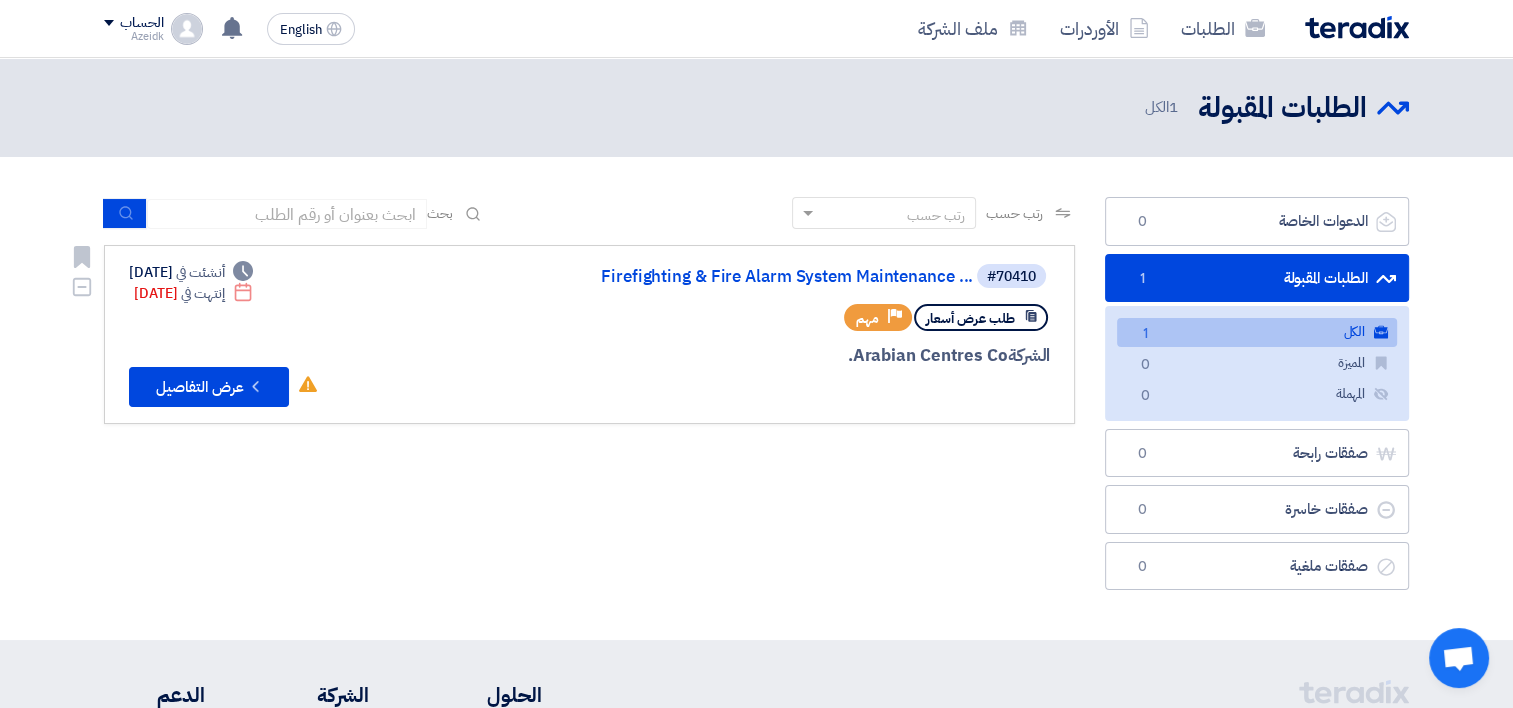 click on "طلب عرض أسعار" 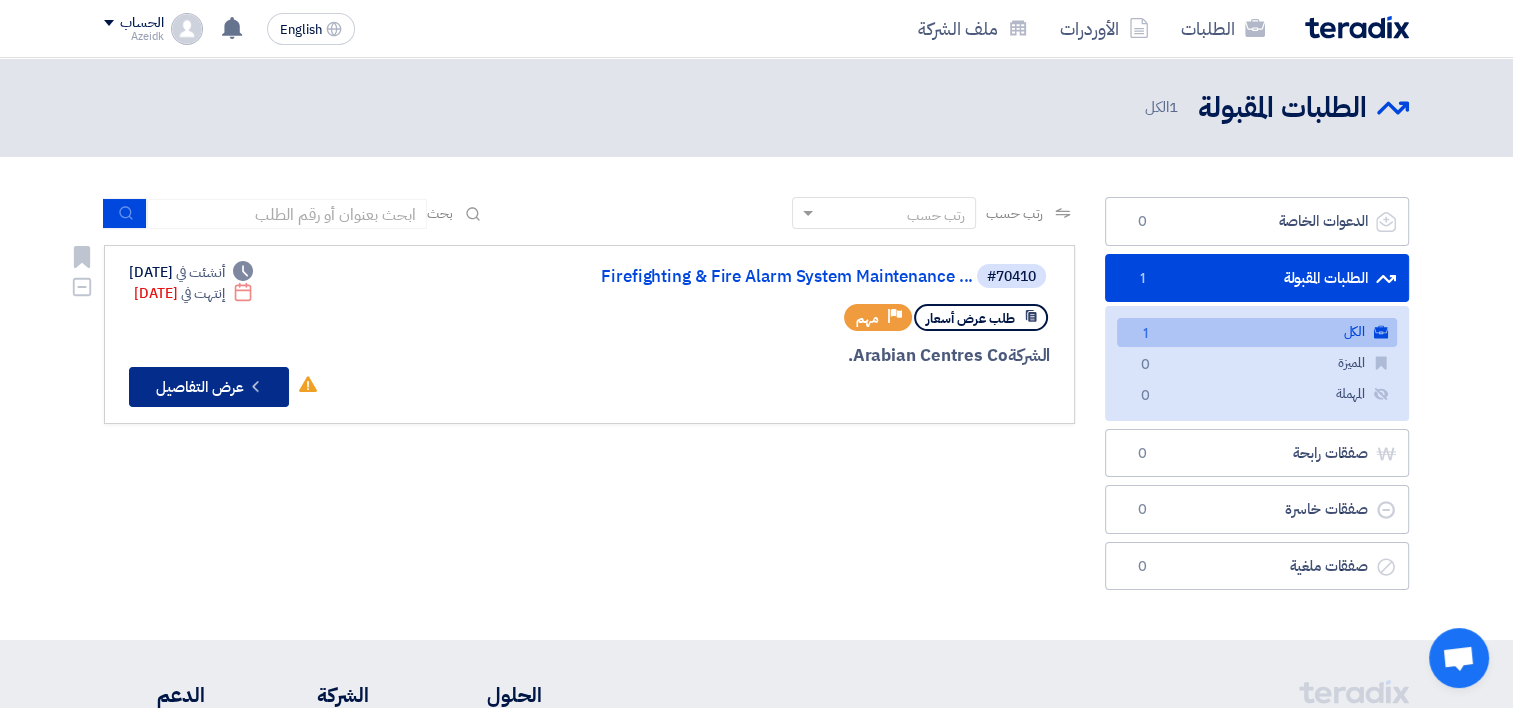 click on "Check details" 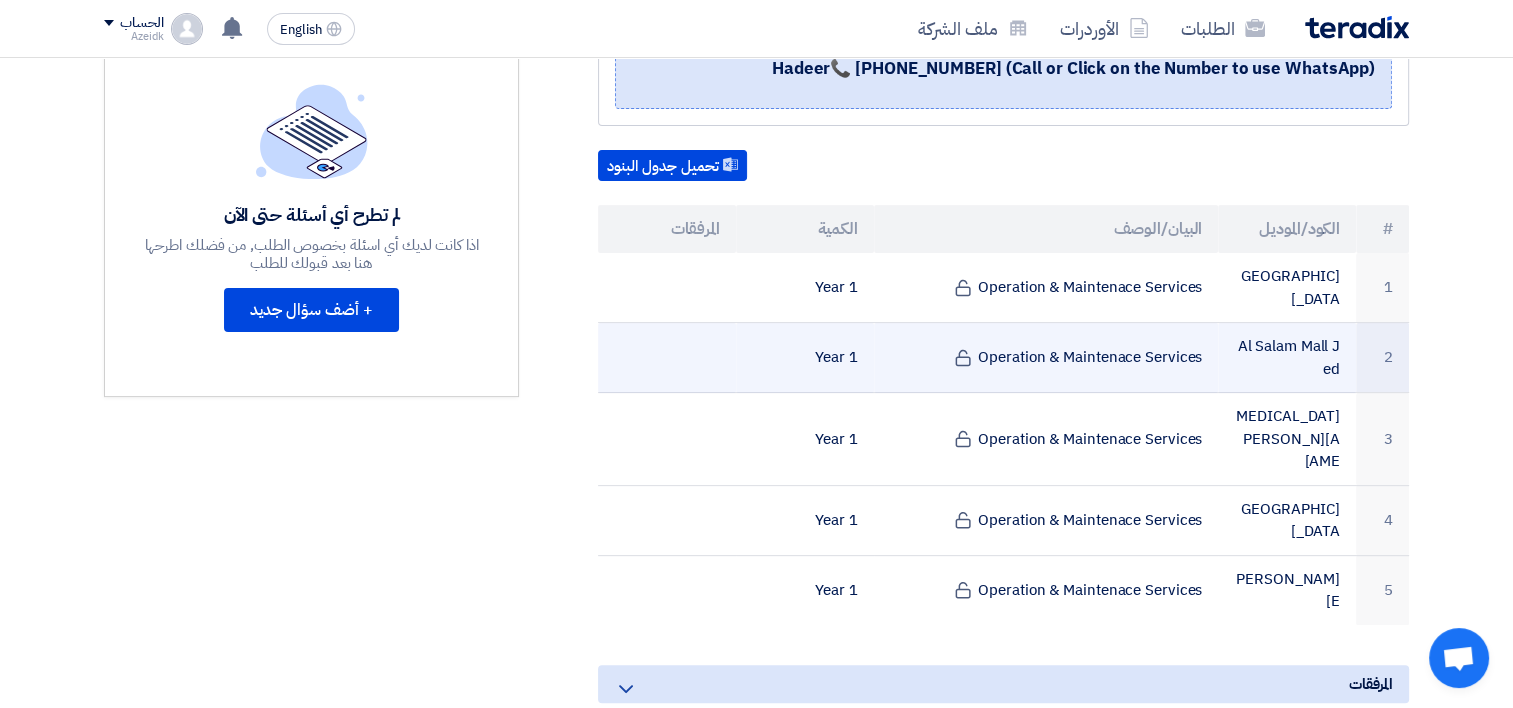 scroll, scrollTop: 400, scrollLeft: 0, axis: vertical 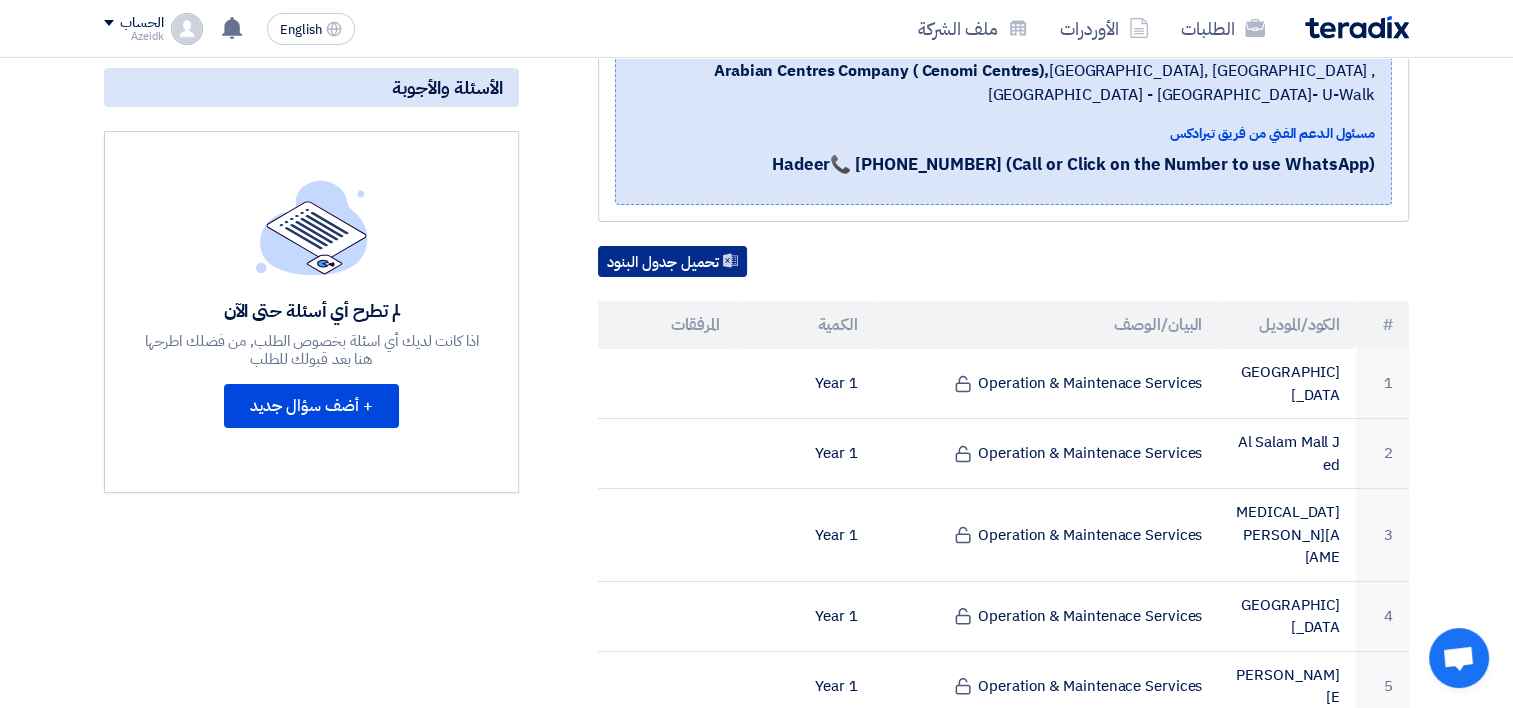 click on "تحميل جدول البنود" 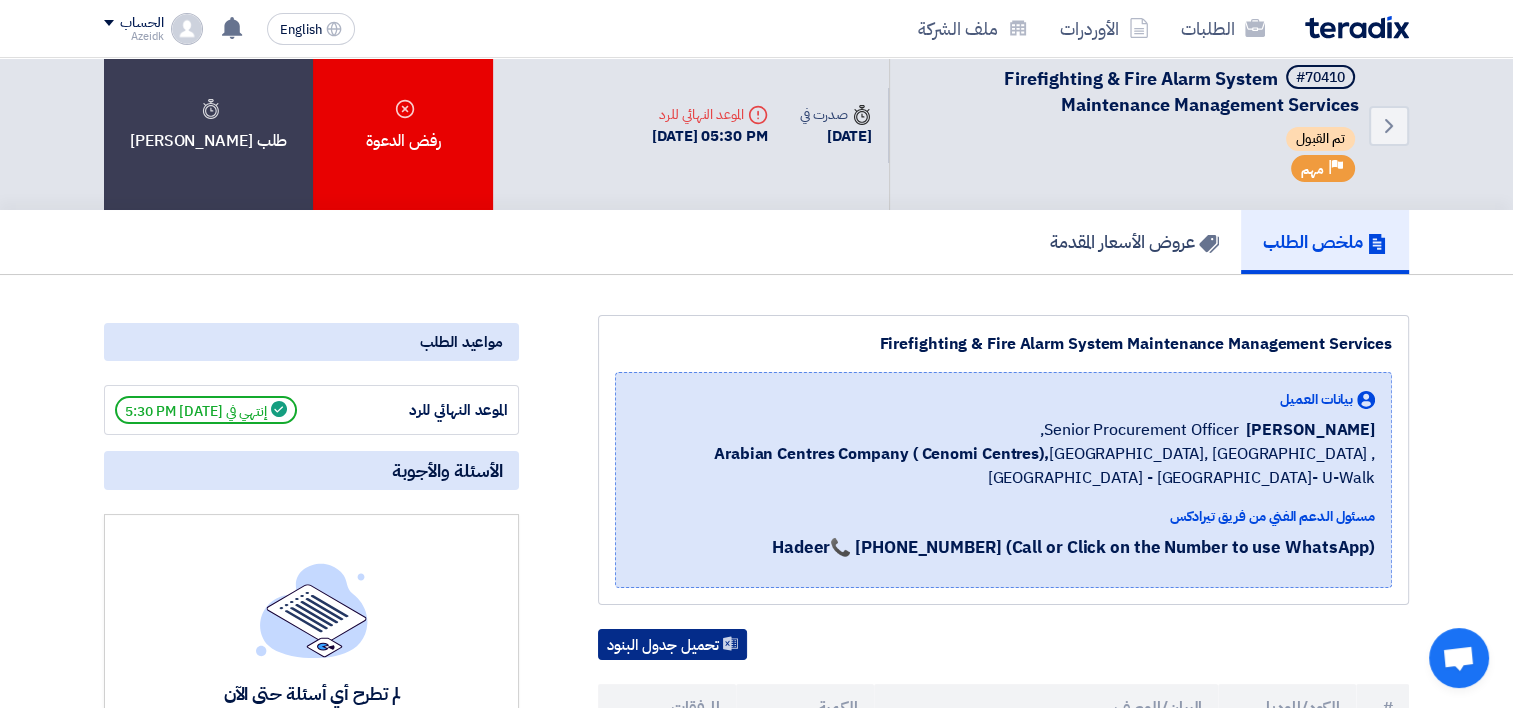 scroll, scrollTop: 0, scrollLeft: 0, axis: both 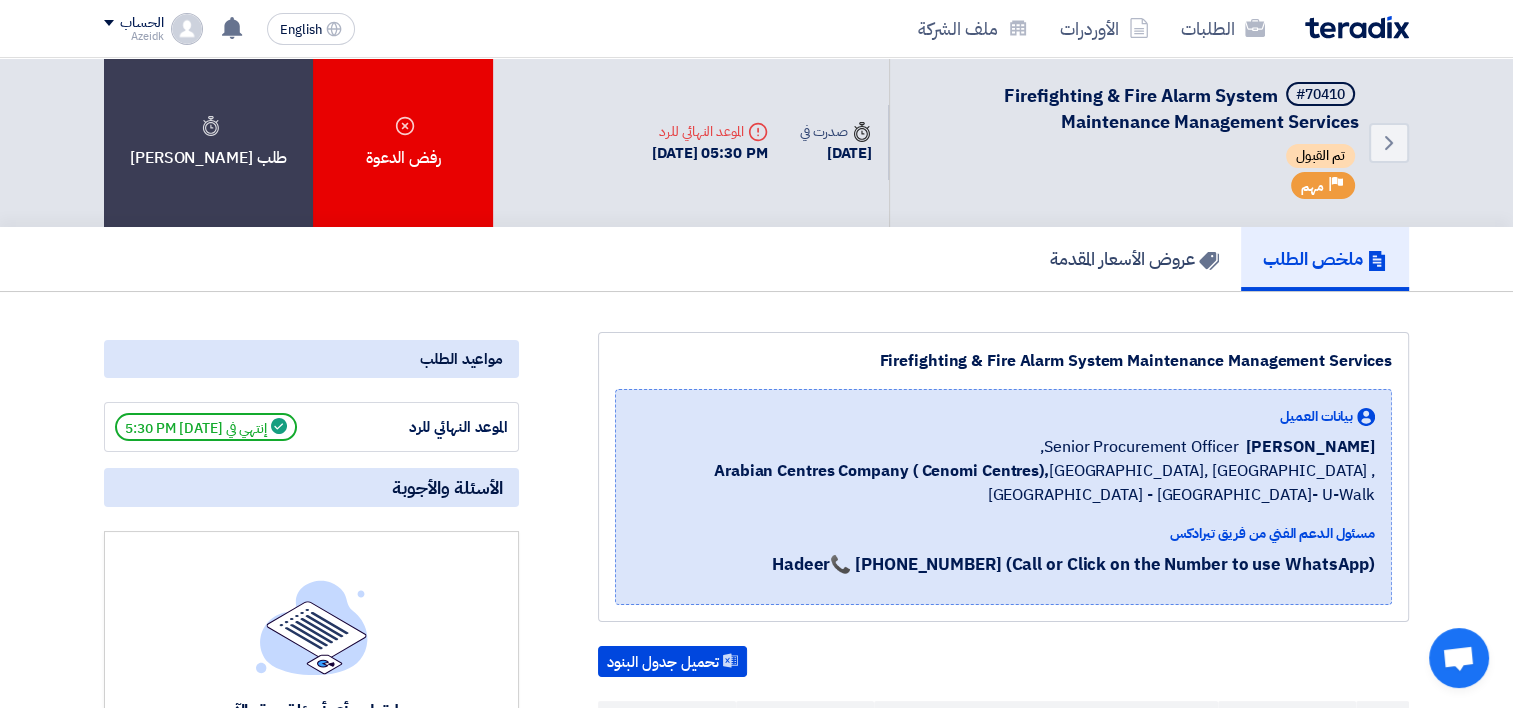 click on "تم القبول" 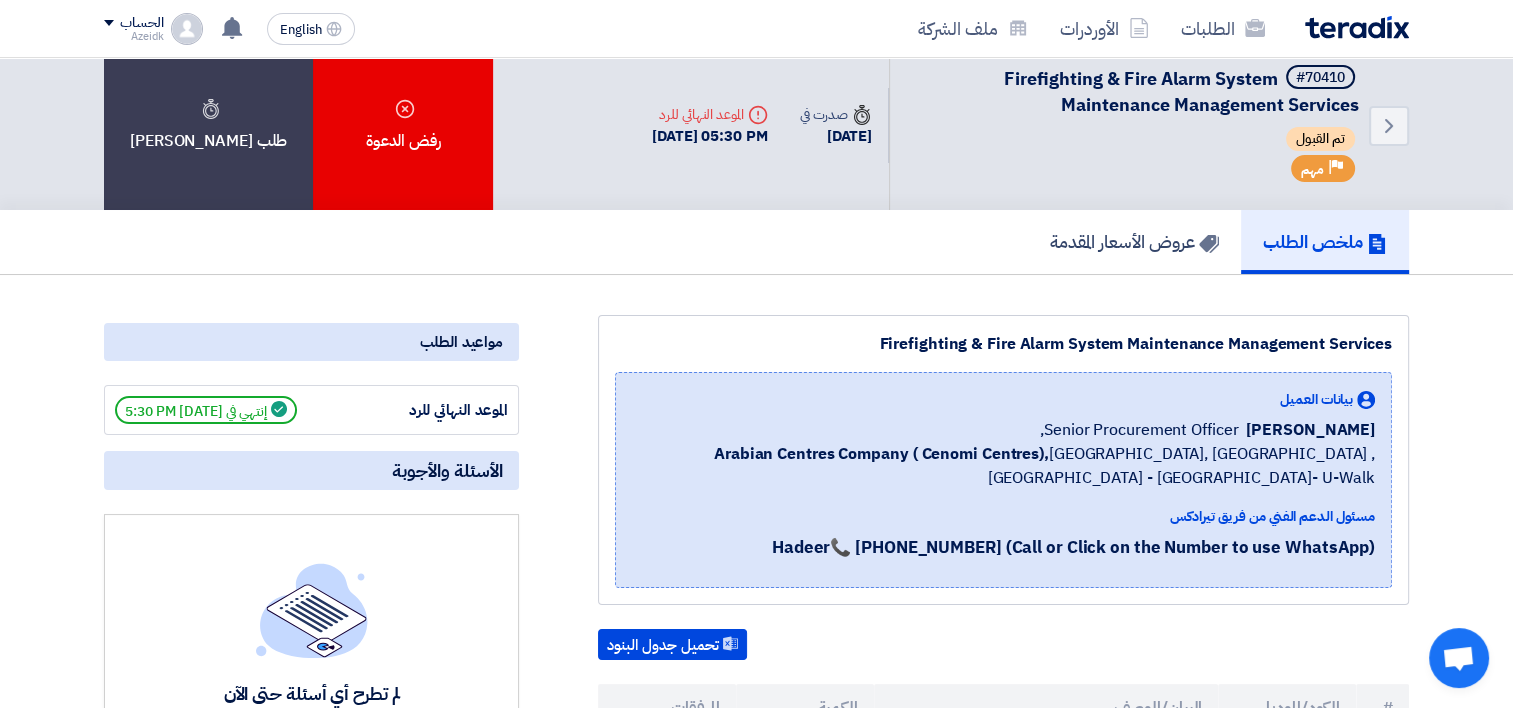 scroll, scrollTop: 0, scrollLeft: 0, axis: both 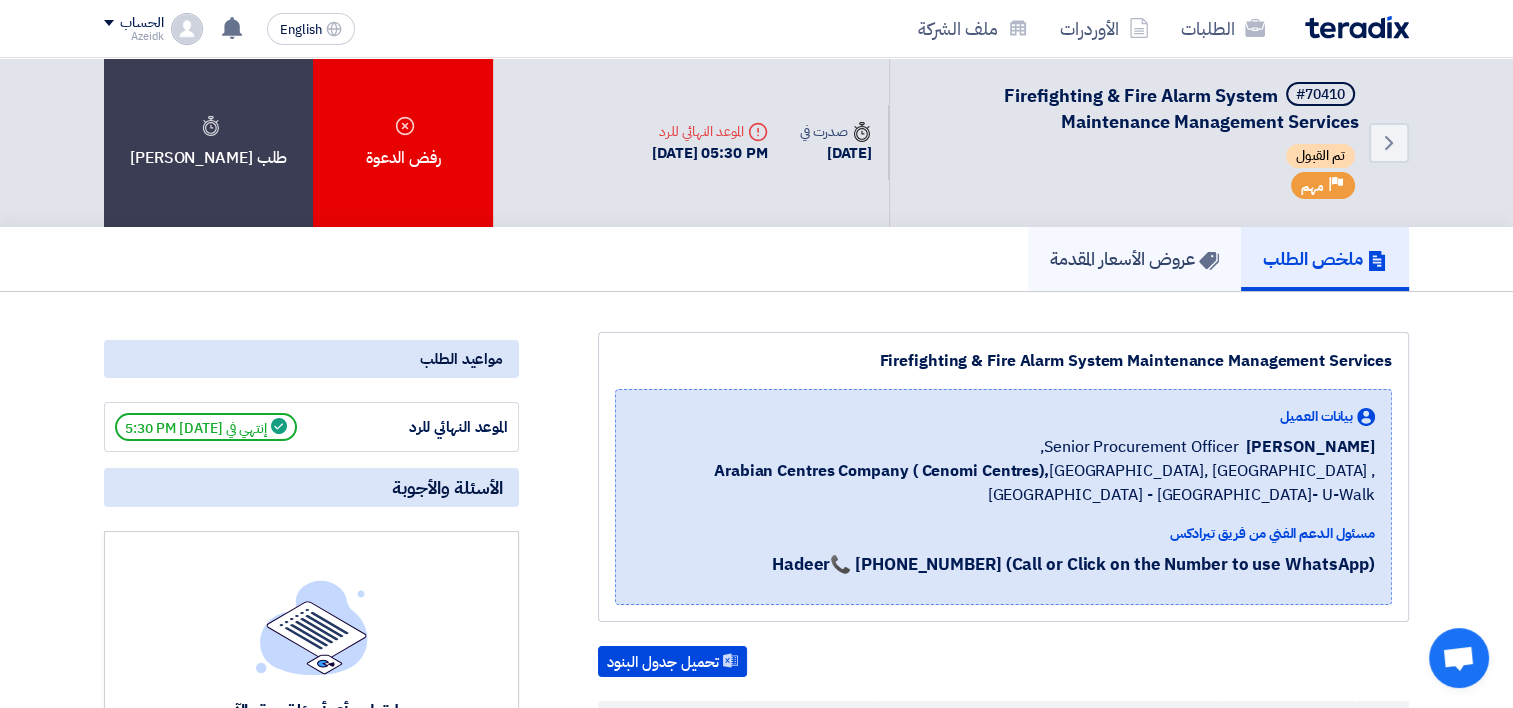 click on "عروض الأسعار المقدمة" 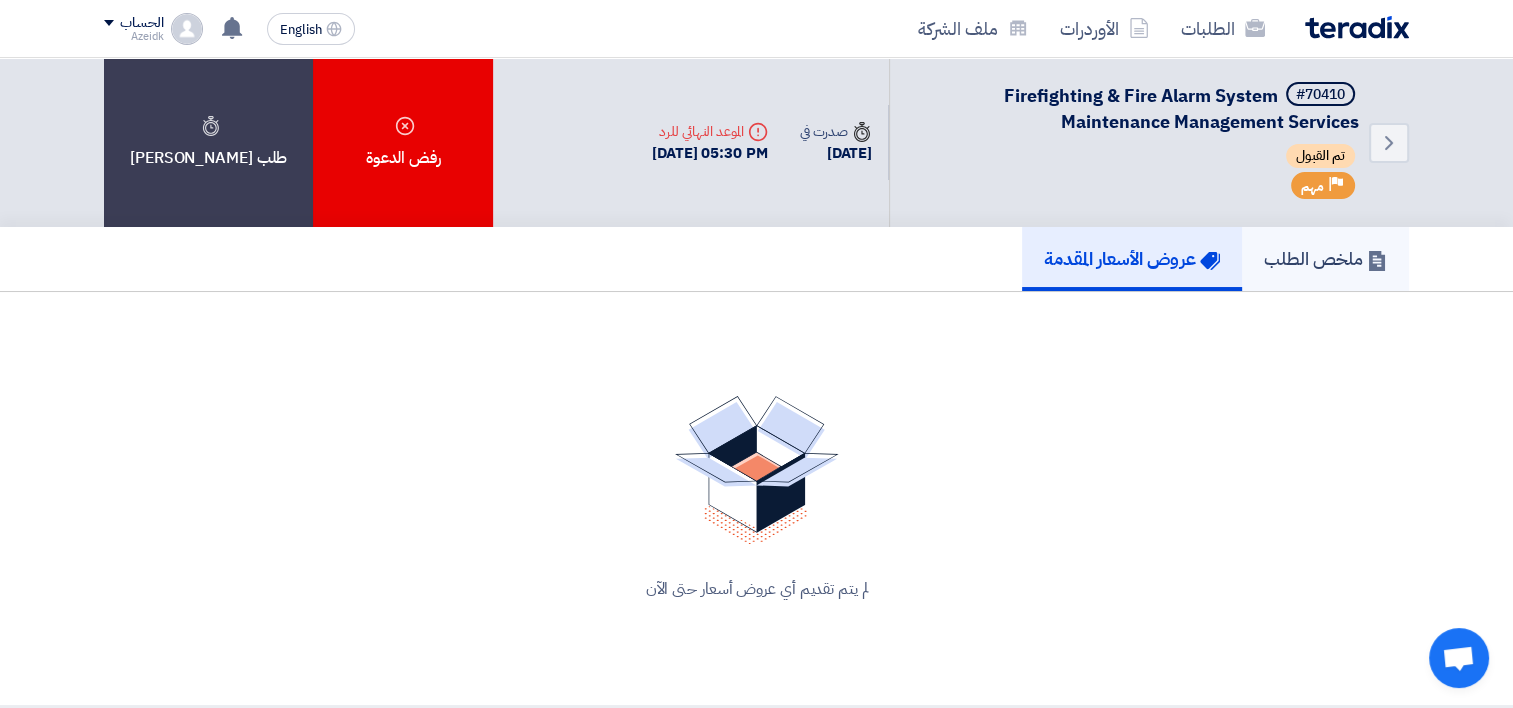 click on "ملخص الطلب" 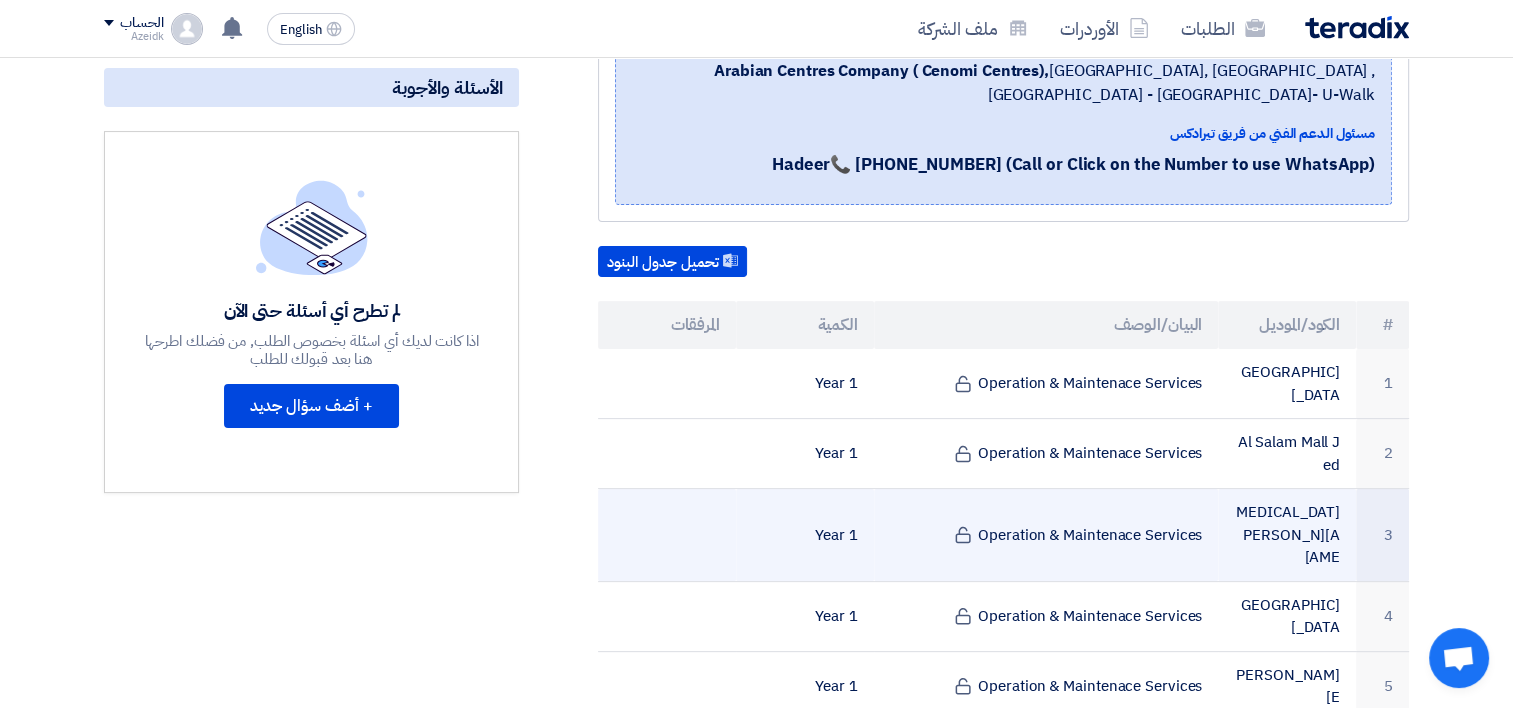scroll, scrollTop: 800, scrollLeft: 0, axis: vertical 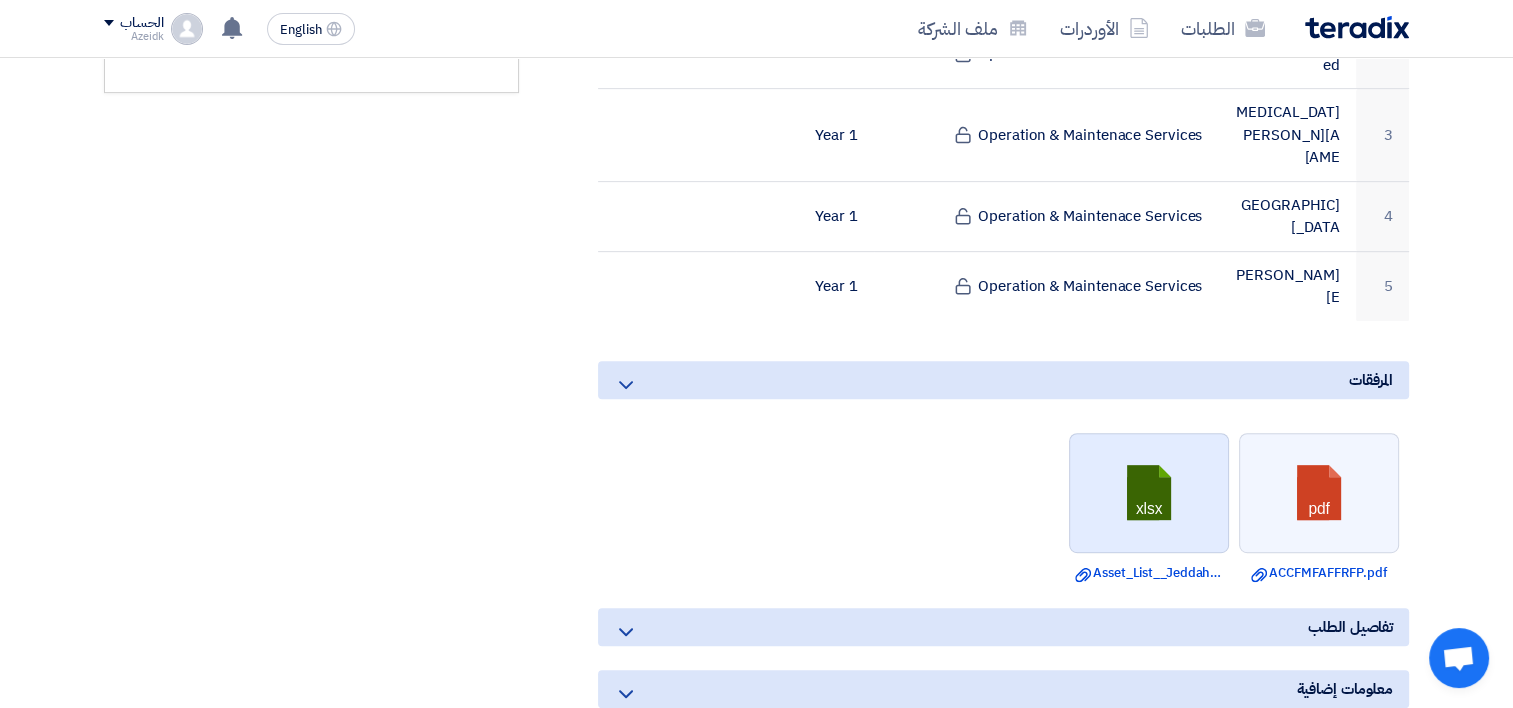click at bounding box center [1150, 494] 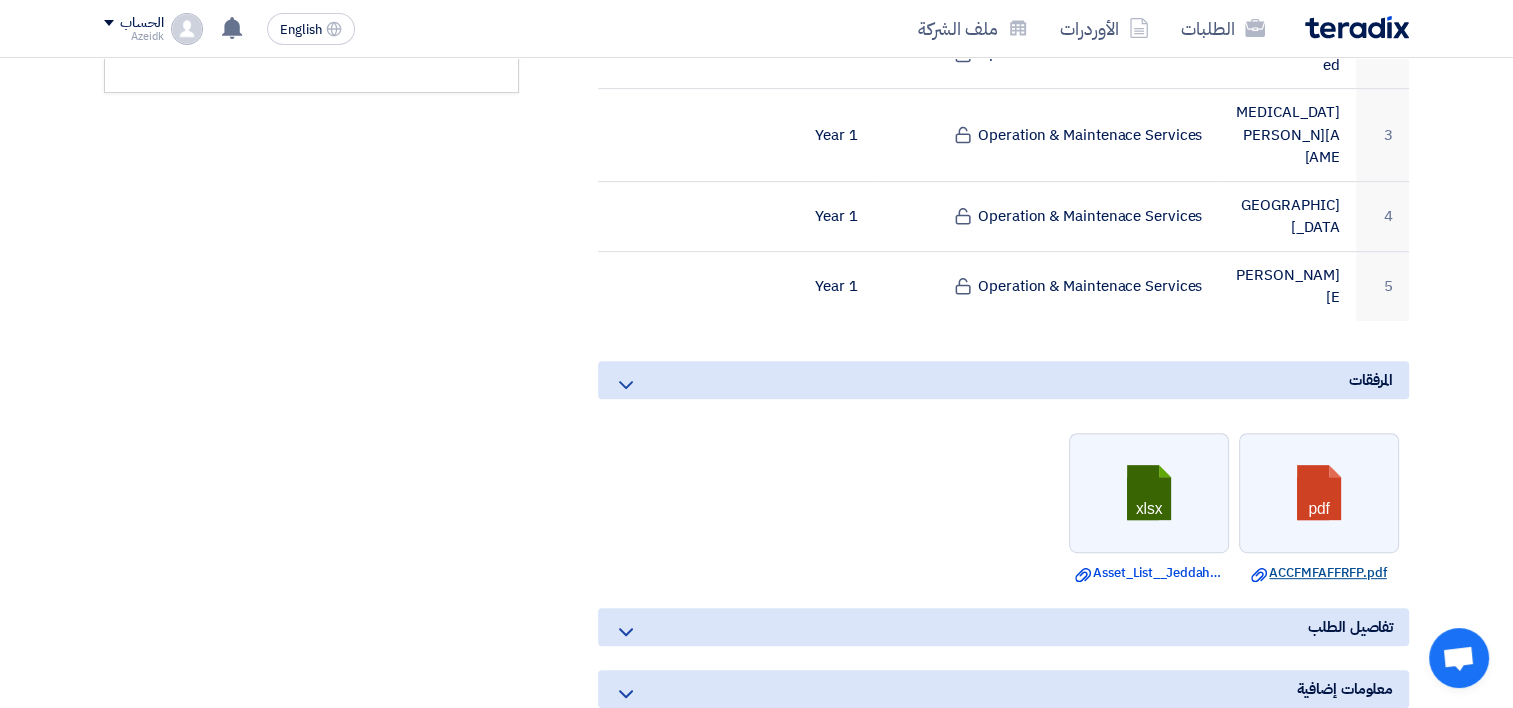 click on "Download file
ACCFMFAFFRFP.pdf" at bounding box center [1319, 573] 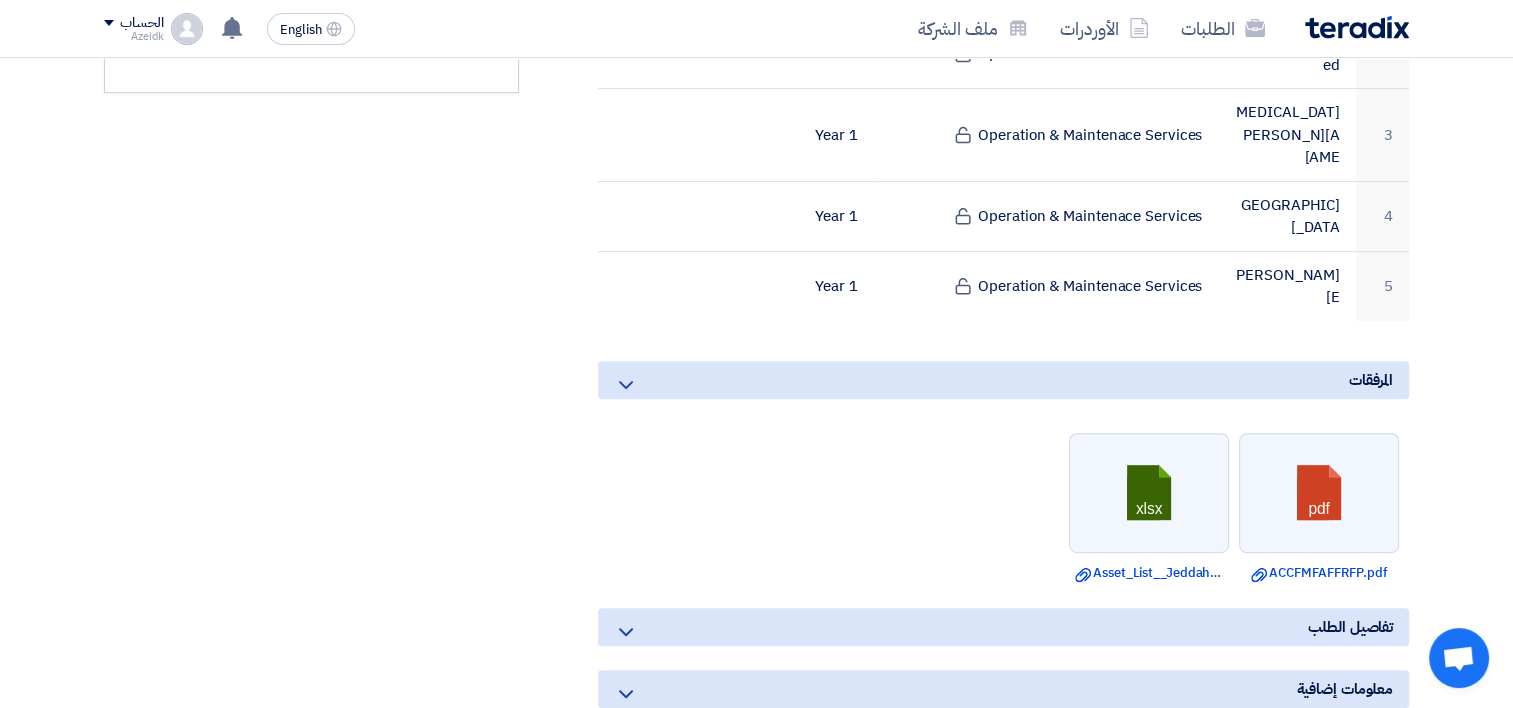 click on "pdf
Download file
ACCFMFAFFRFP.pdf
xlsx
Download file
Asset_List__Jeddah_Malls.xlsx" at bounding box center (1003, 508) 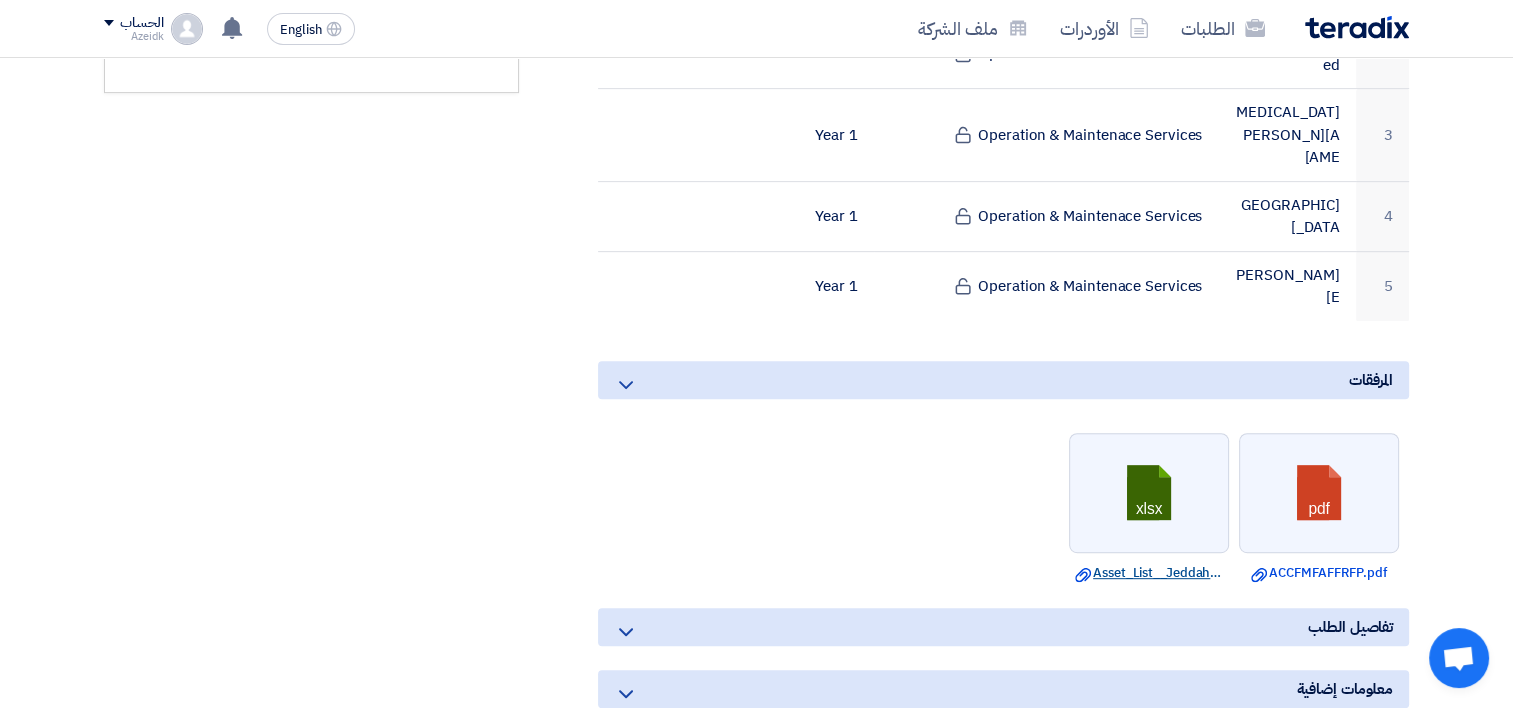 click on "Download file
Asset_List__Jeddah_Malls.xlsx" at bounding box center (1149, 573) 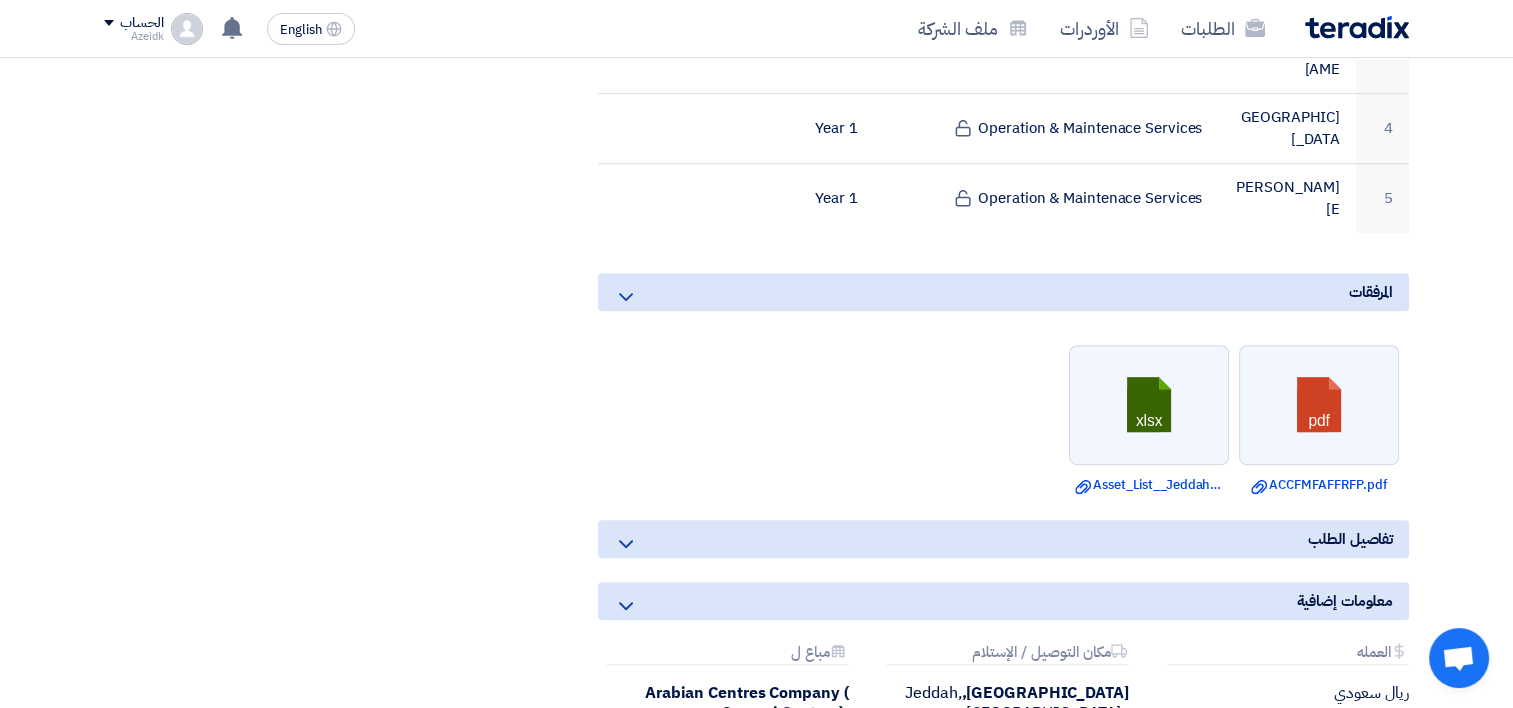 scroll, scrollTop: 900, scrollLeft: 0, axis: vertical 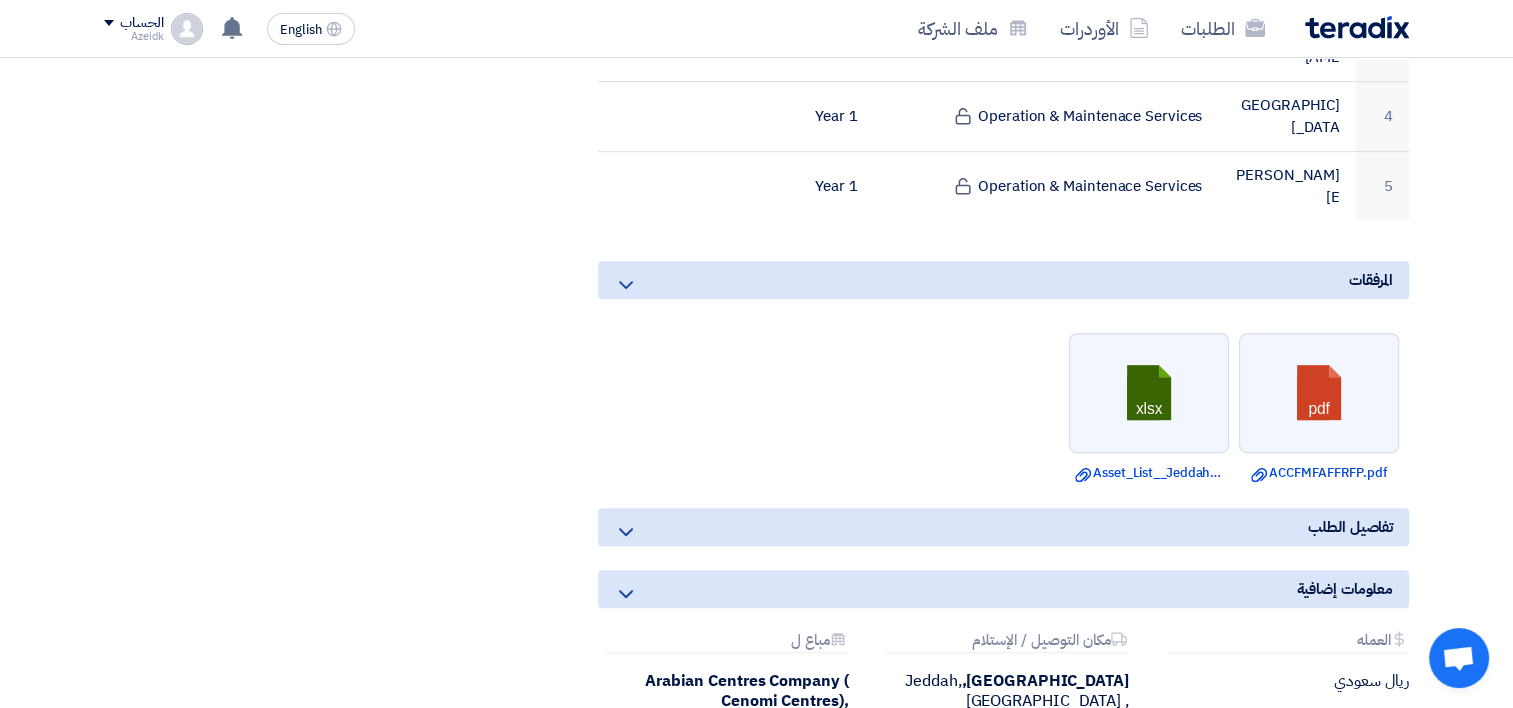 click on "تفاصيل الطلب" 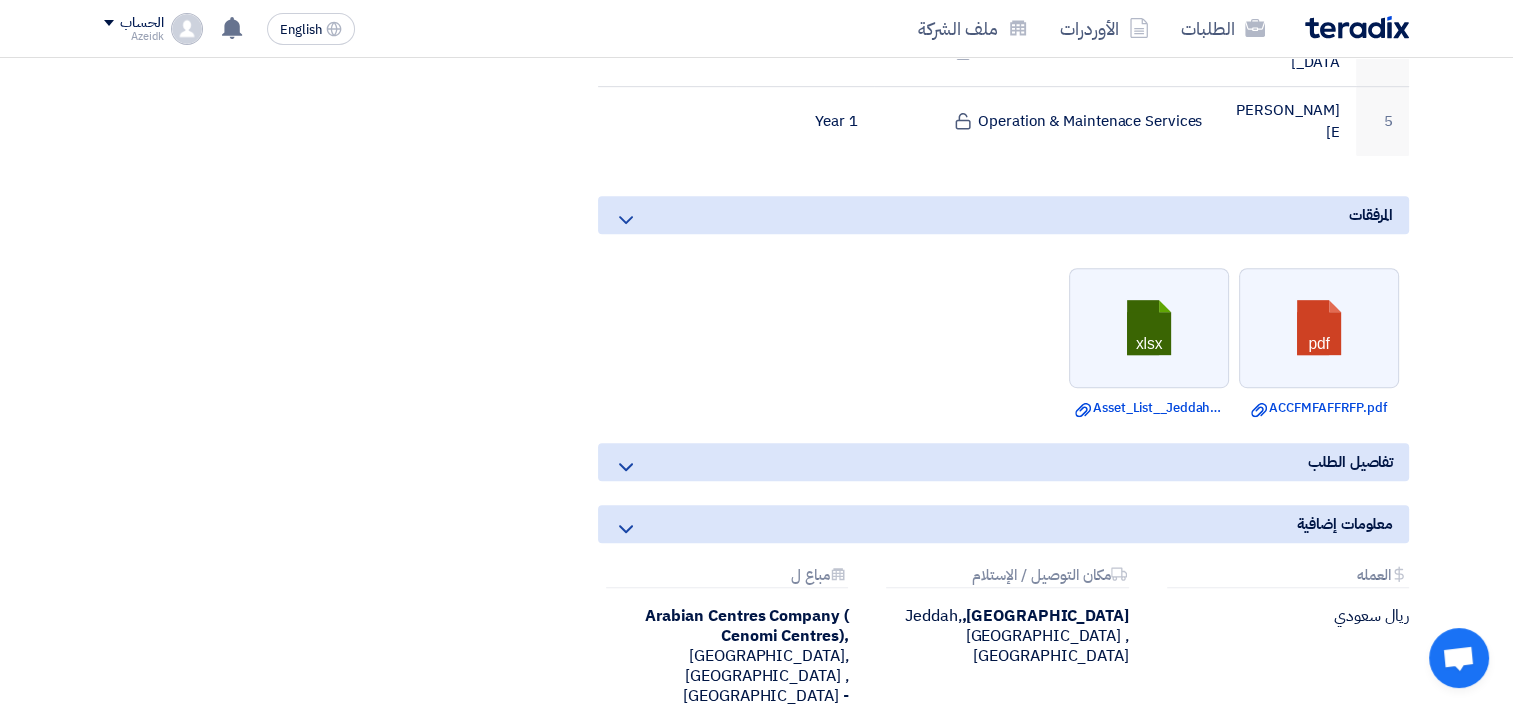 scroll, scrollTop: 1000, scrollLeft: 0, axis: vertical 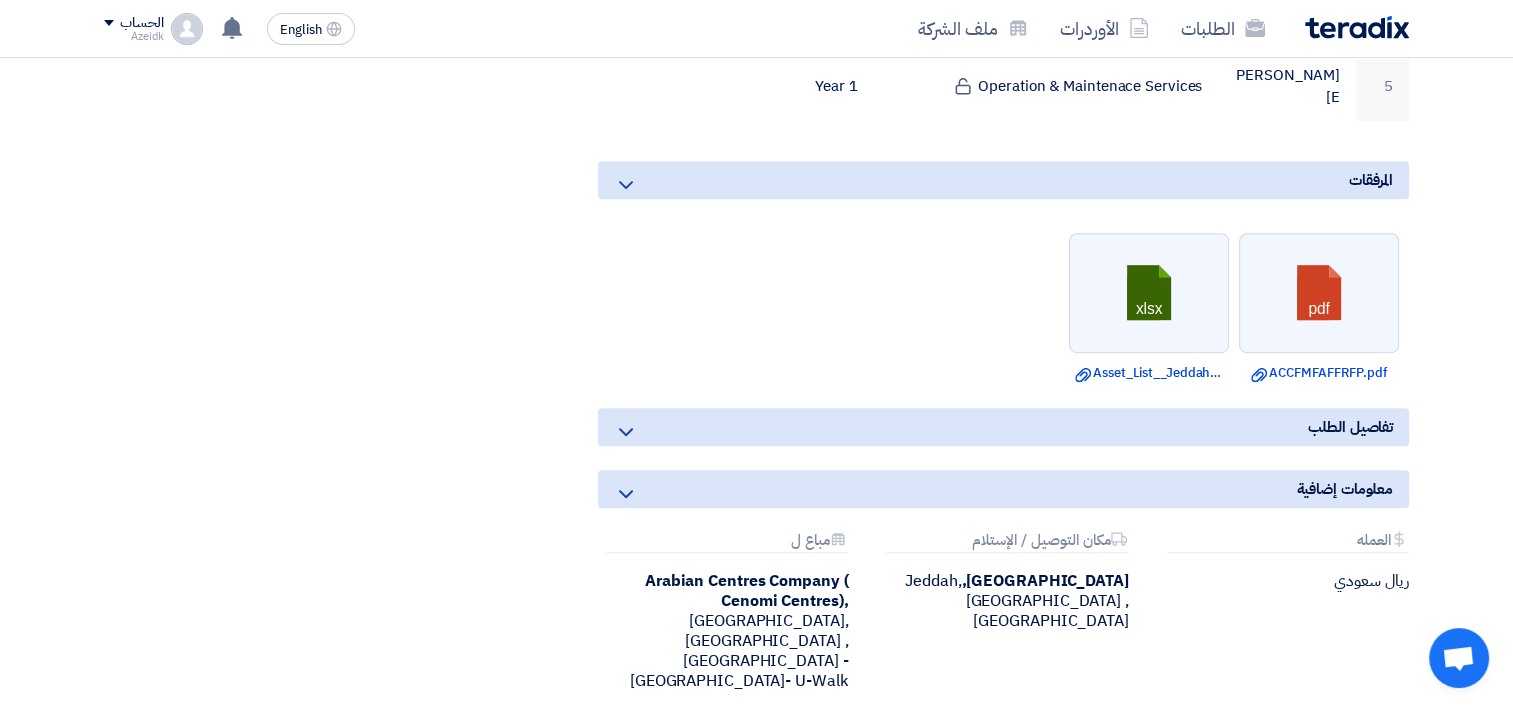 click 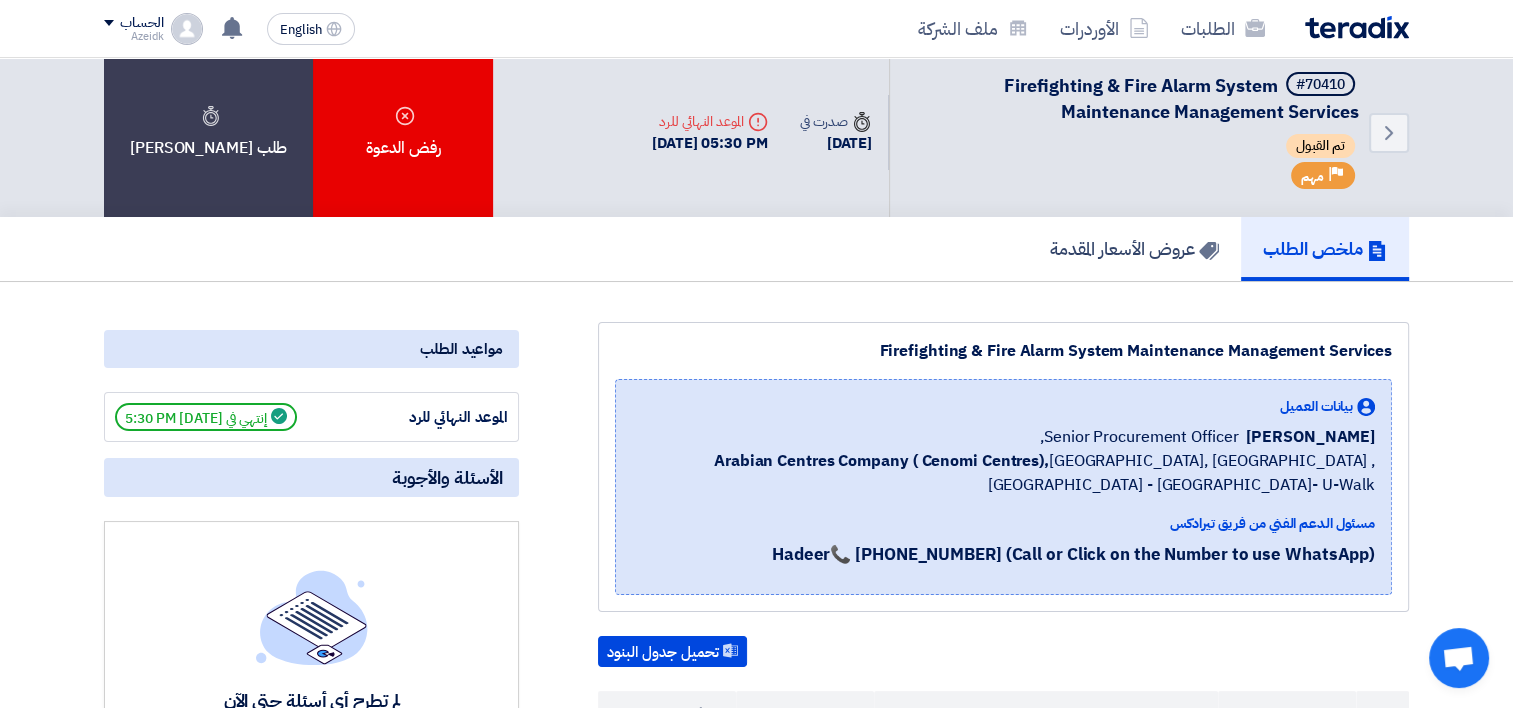 scroll, scrollTop: 0, scrollLeft: 0, axis: both 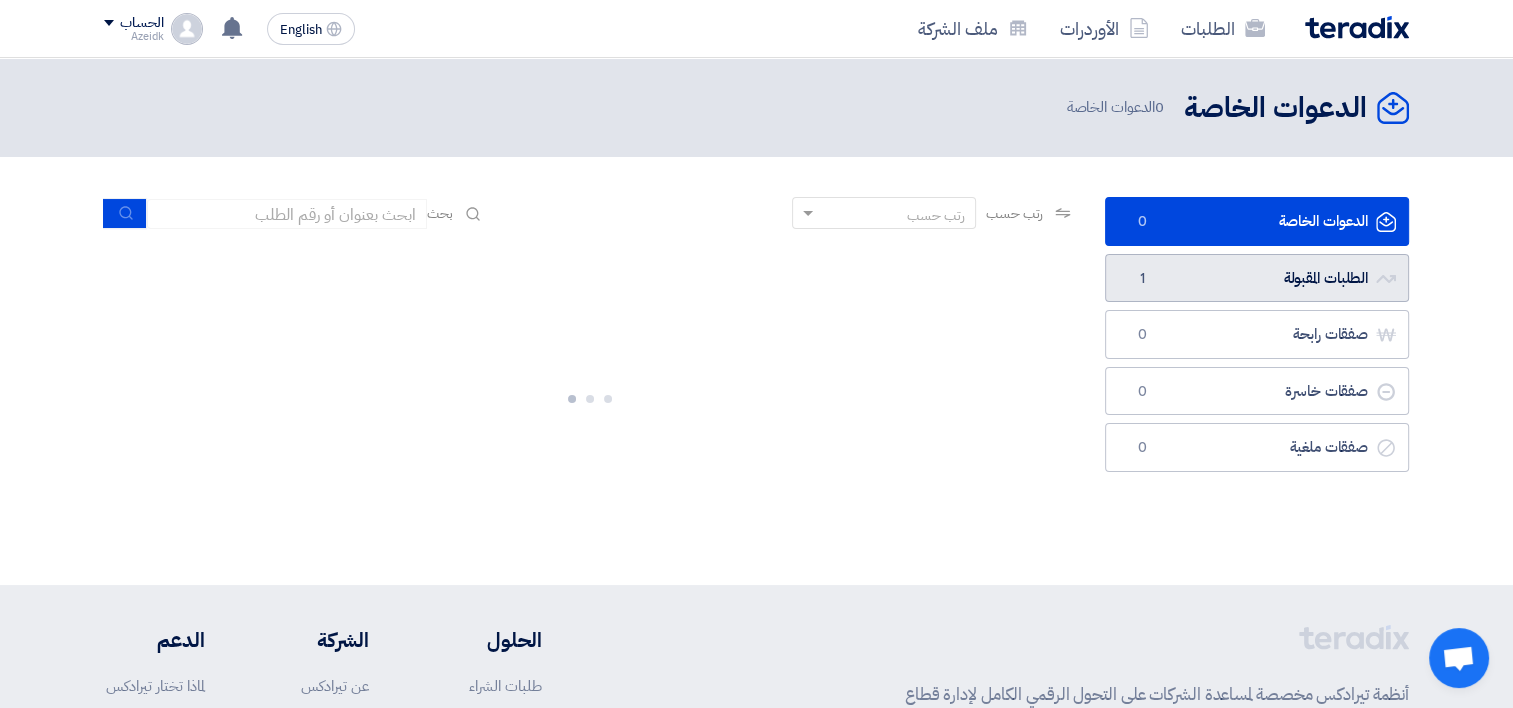 click on "الطلبات المقبولة
الطلبات المقبولة
1" 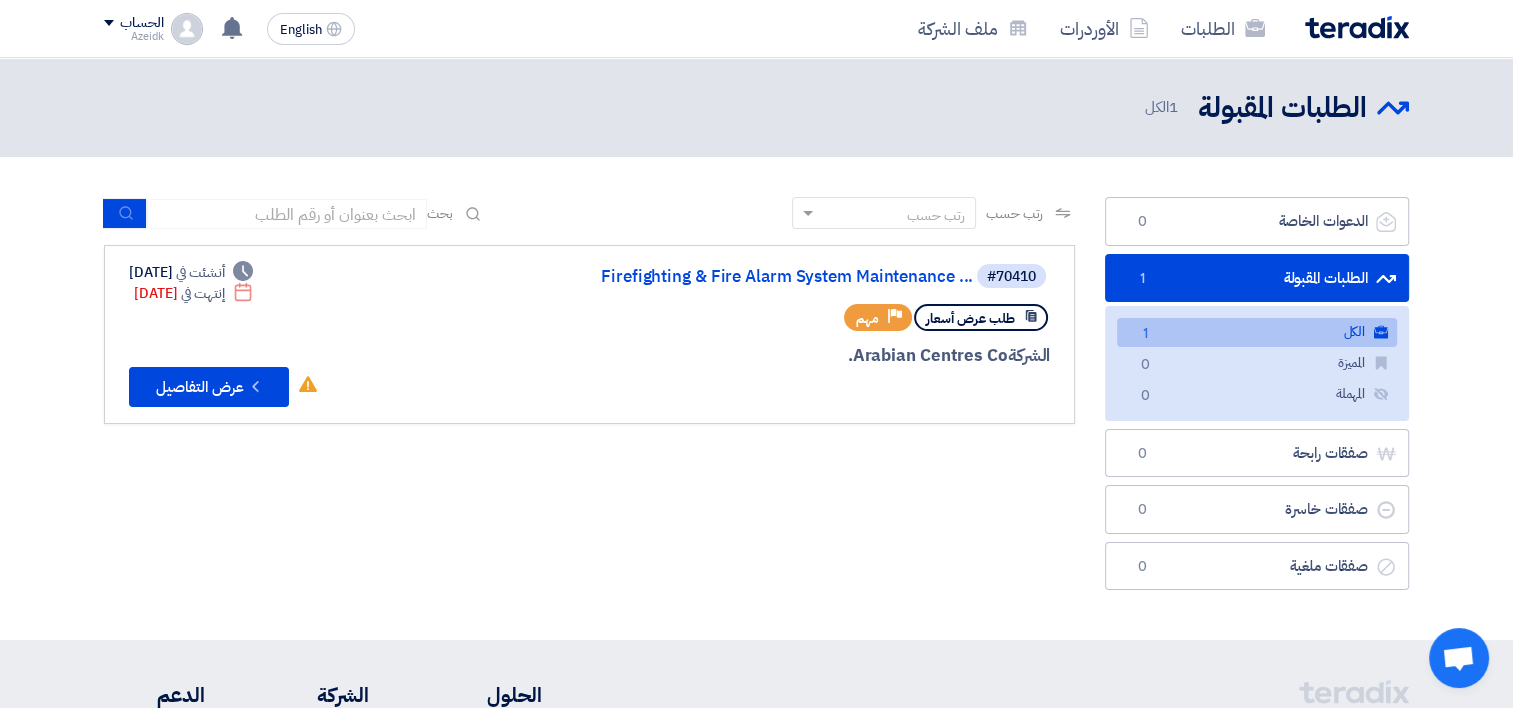 click on "الكل
الكل
1" 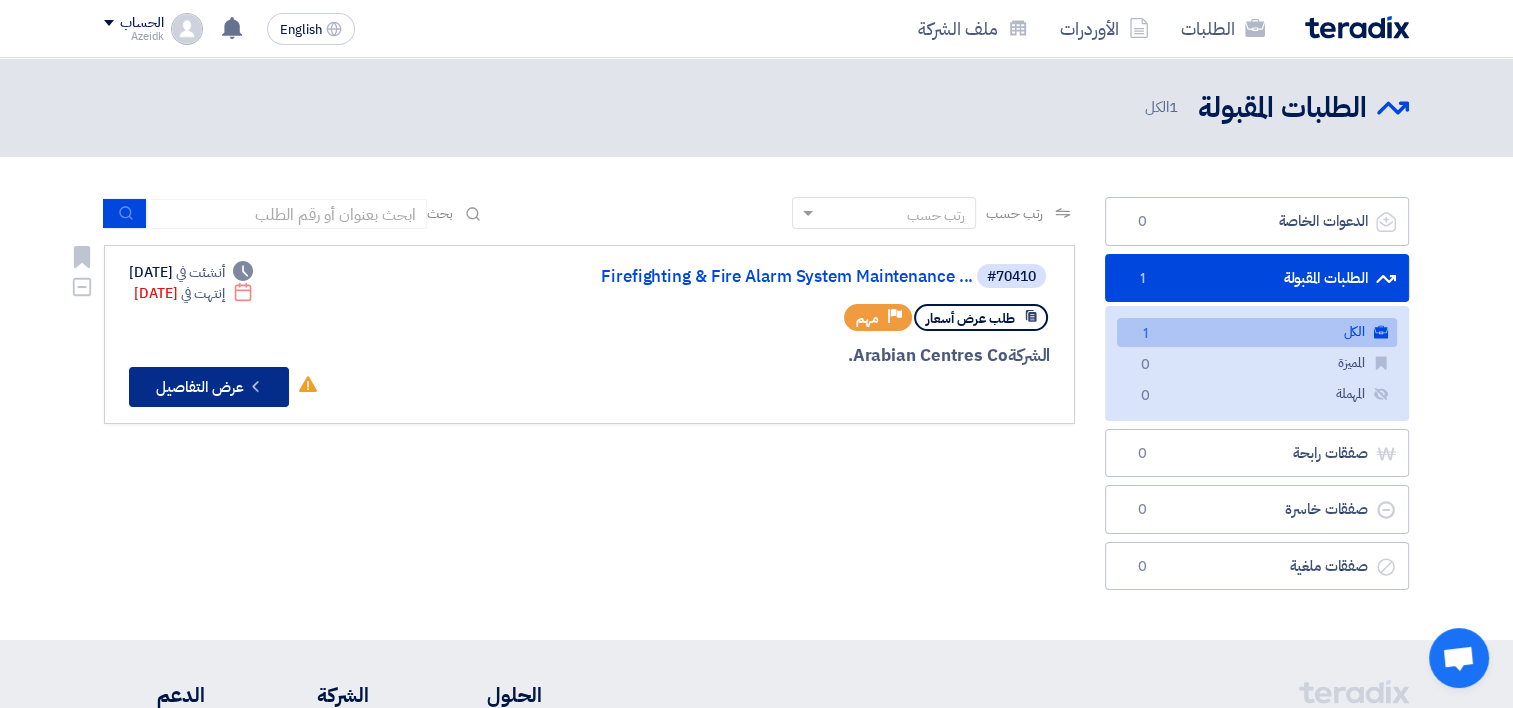 click on "Check details
عرض التفاصيل" 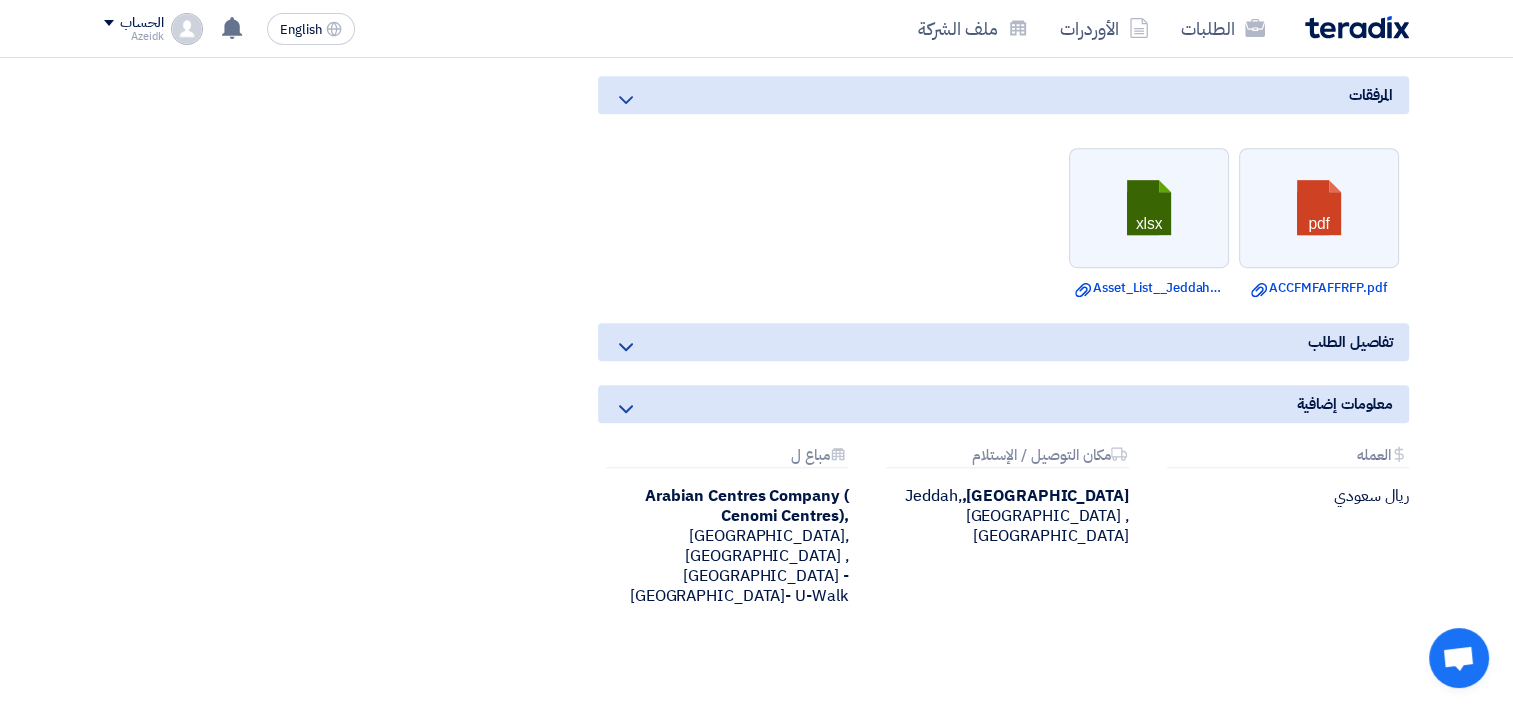 scroll, scrollTop: 1200, scrollLeft: 0, axis: vertical 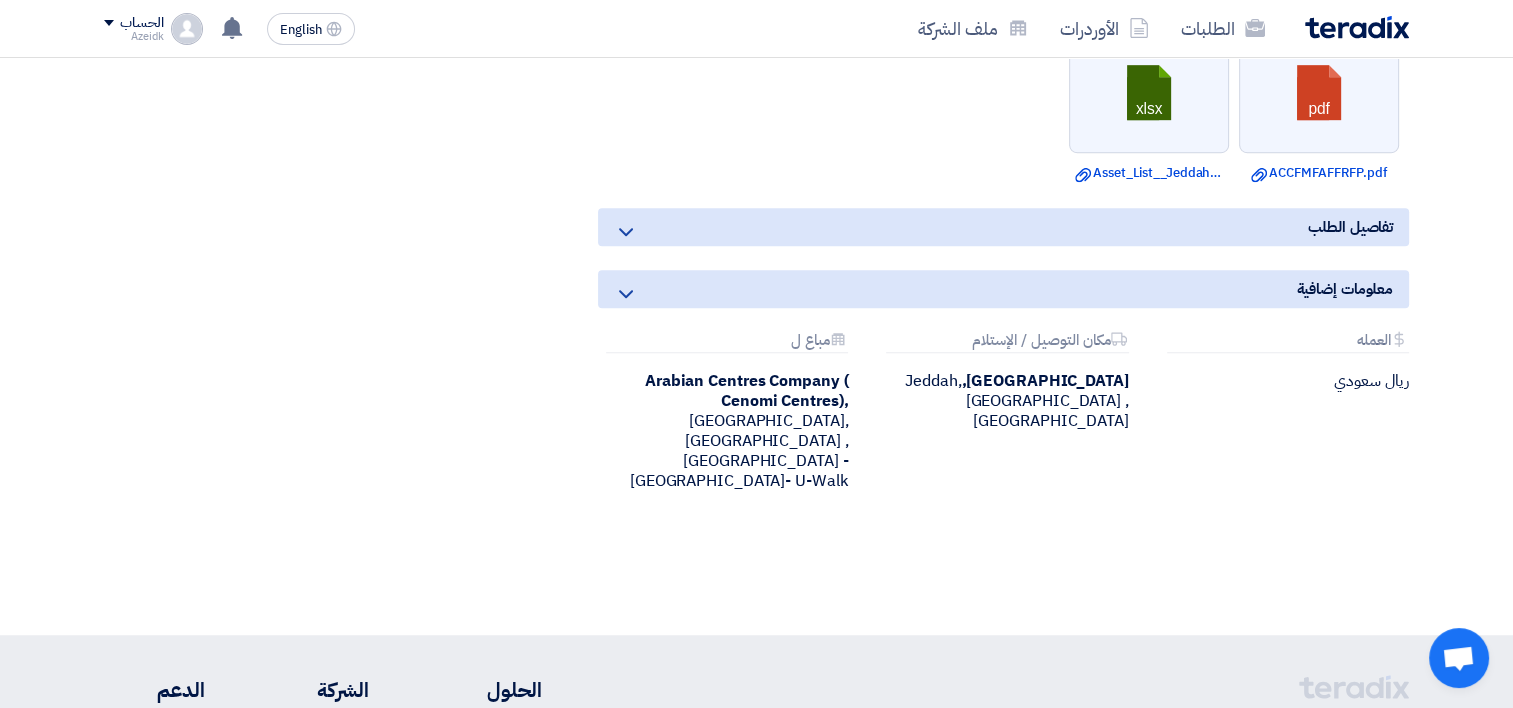 click 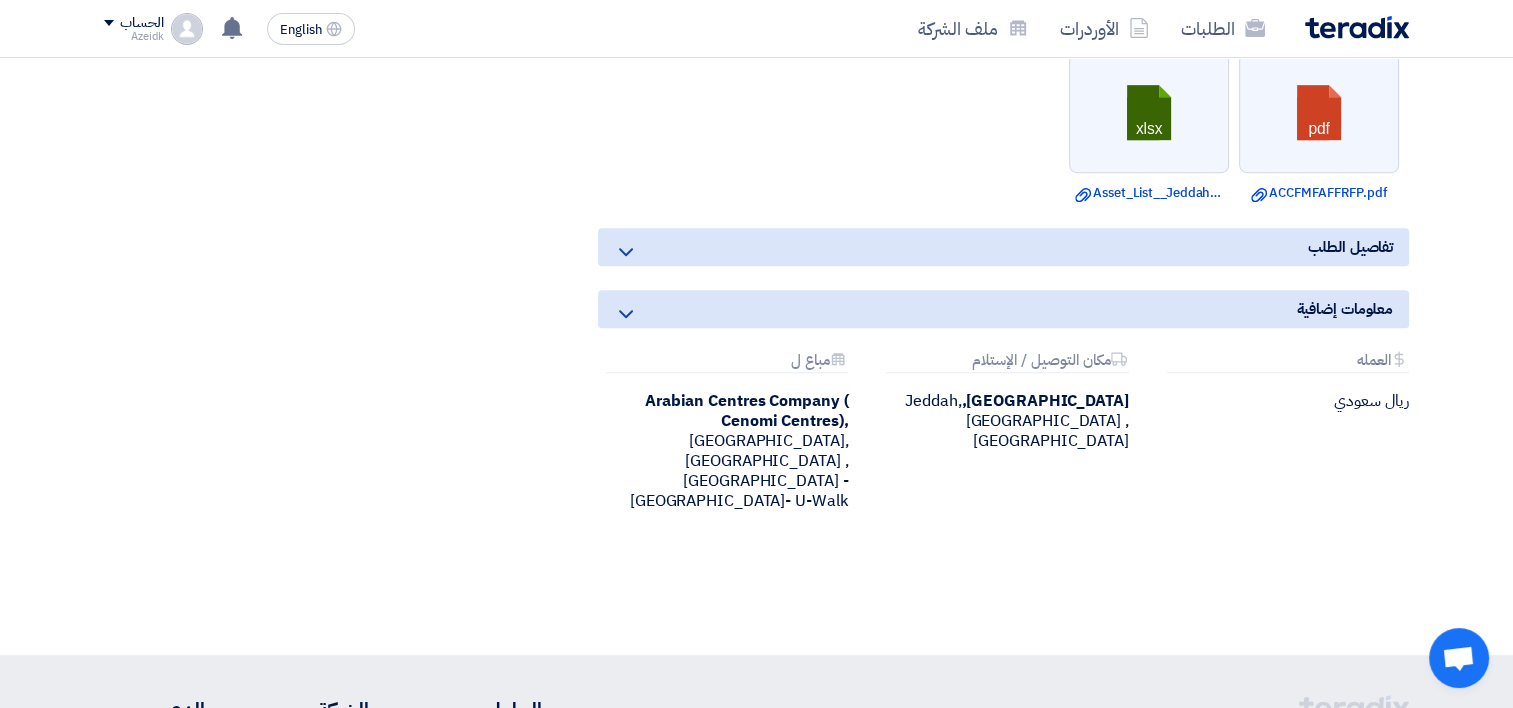 scroll, scrollTop: 1200, scrollLeft: 0, axis: vertical 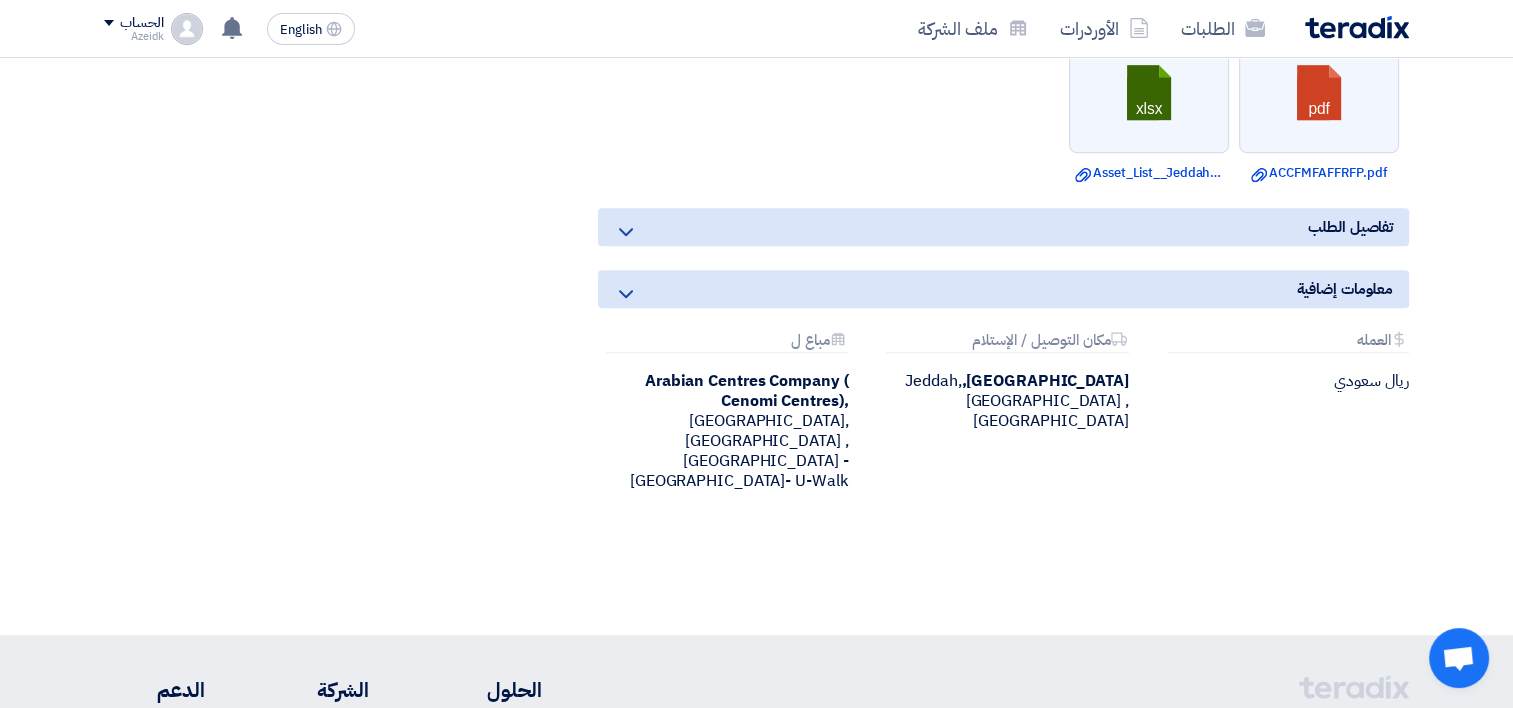 click 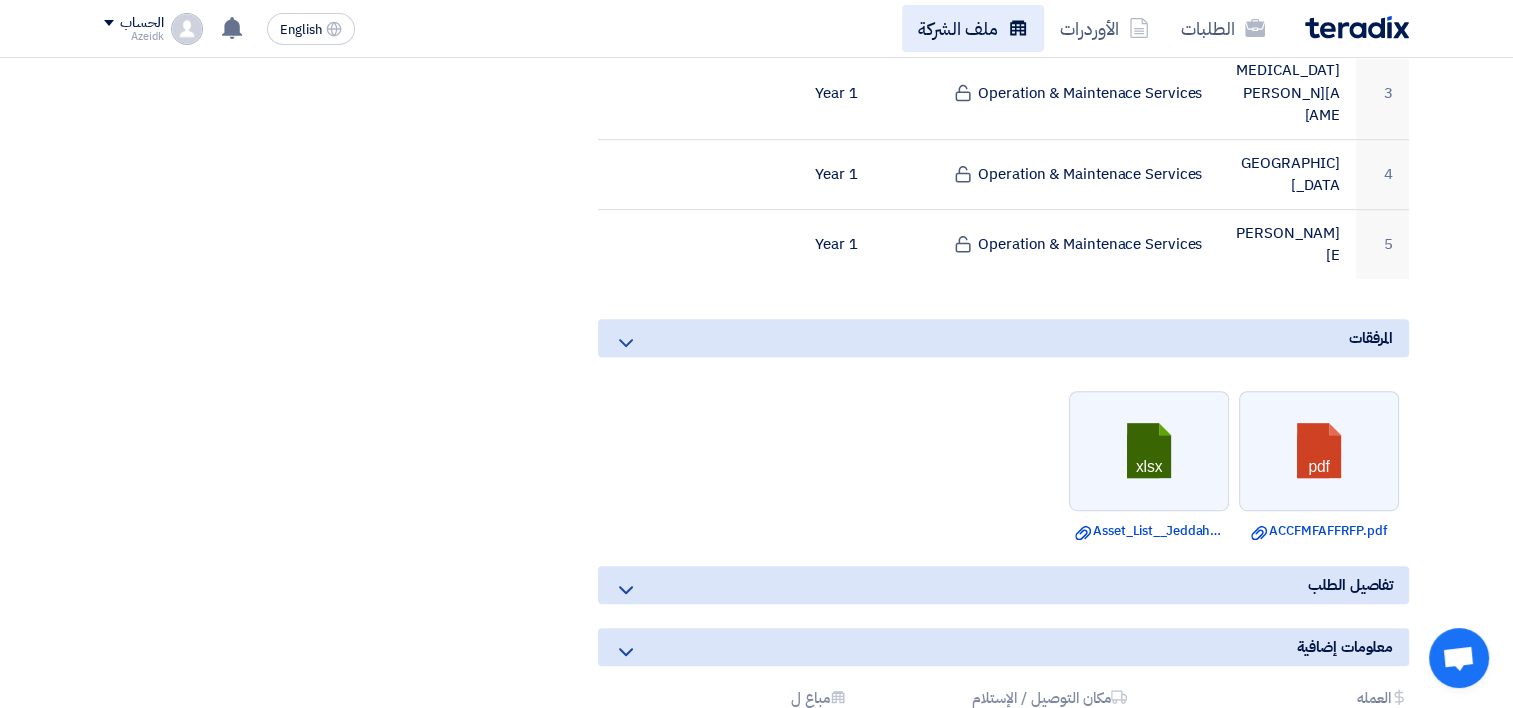 scroll, scrollTop: 829, scrollLeft: 0, axis: vertical 